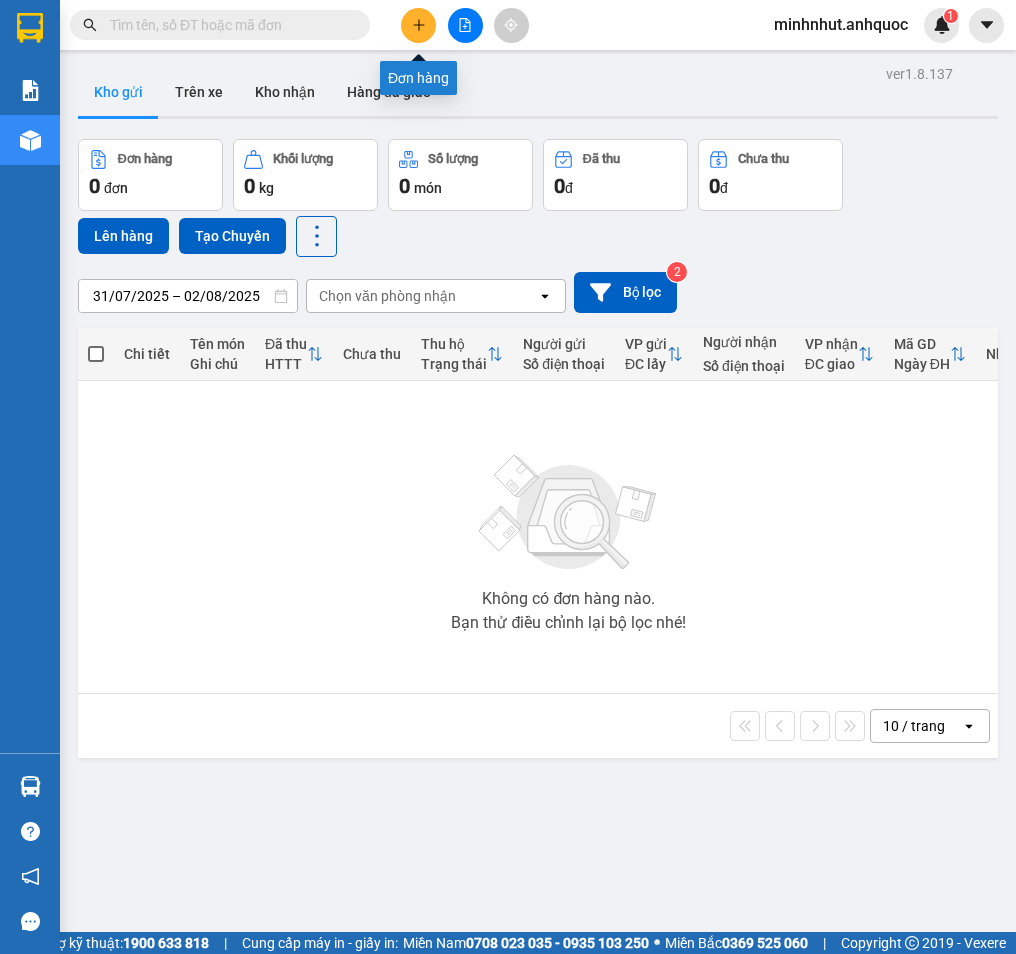 scroll, scrollTop: 0, scrollLeft: 0, axis: both 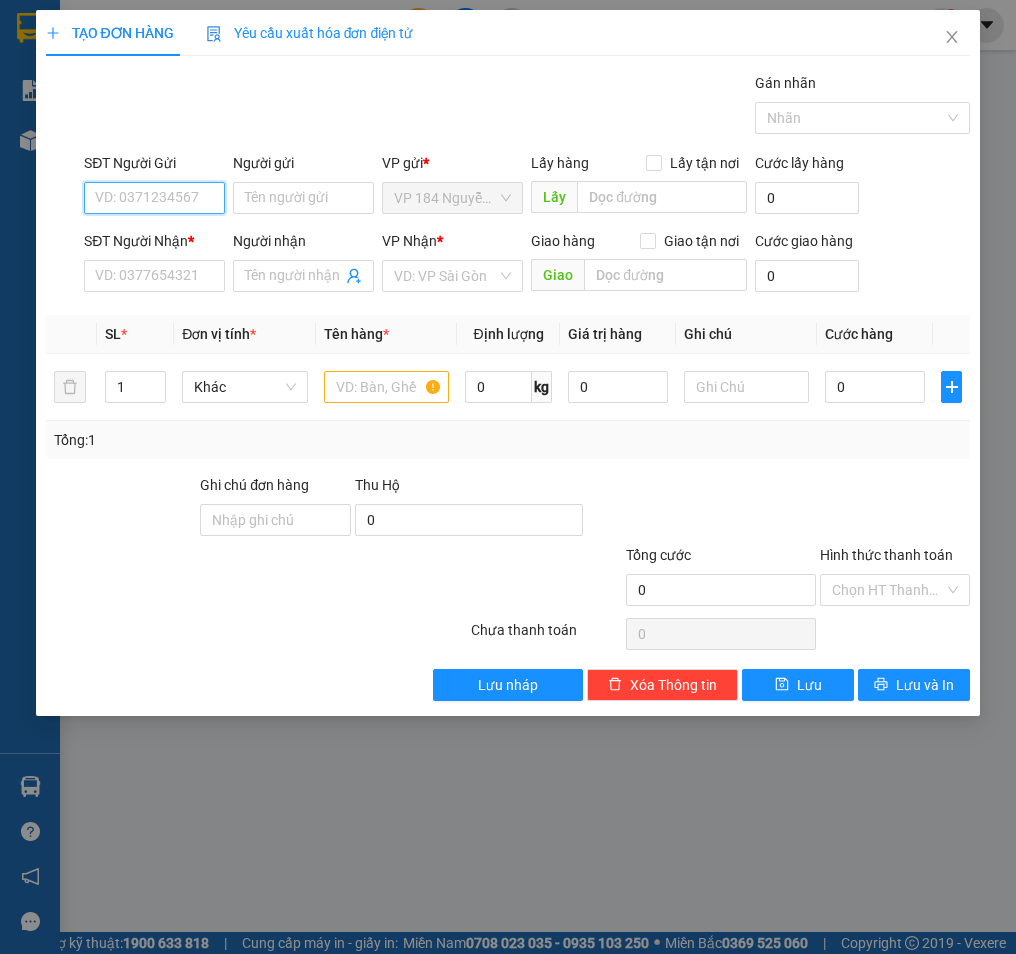 click on "SĐT Người Gửi" at bounding box center (154, 198) 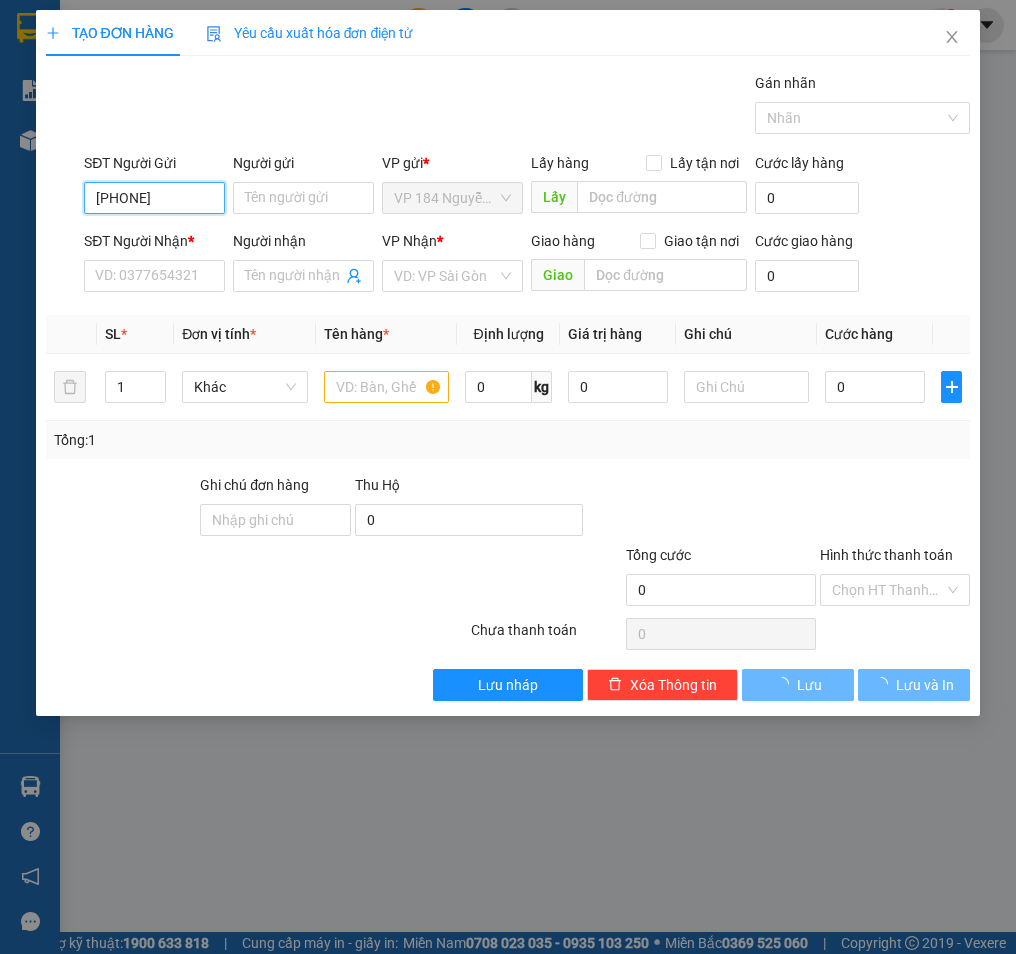 type on "[PHONE]" 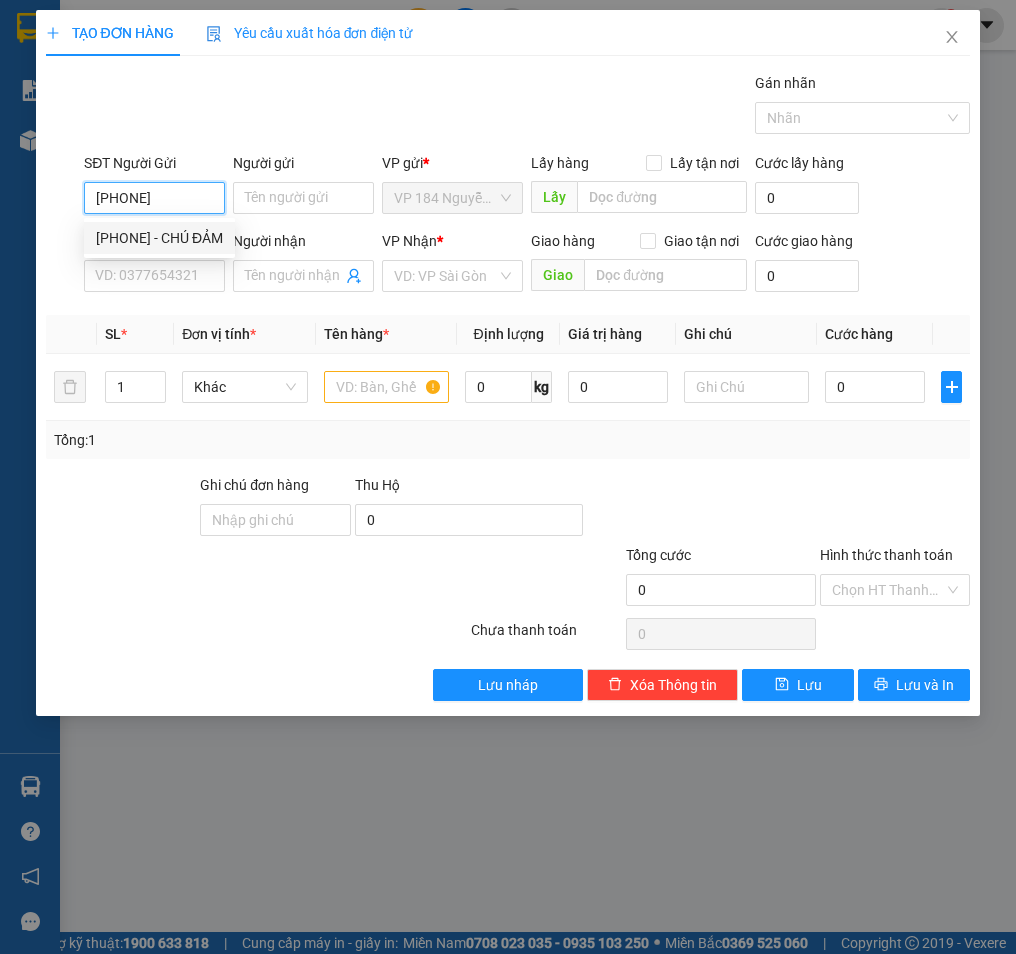 click on "[PHONE] - CHÚ ĐẢM" at bounding box center (159, 238) 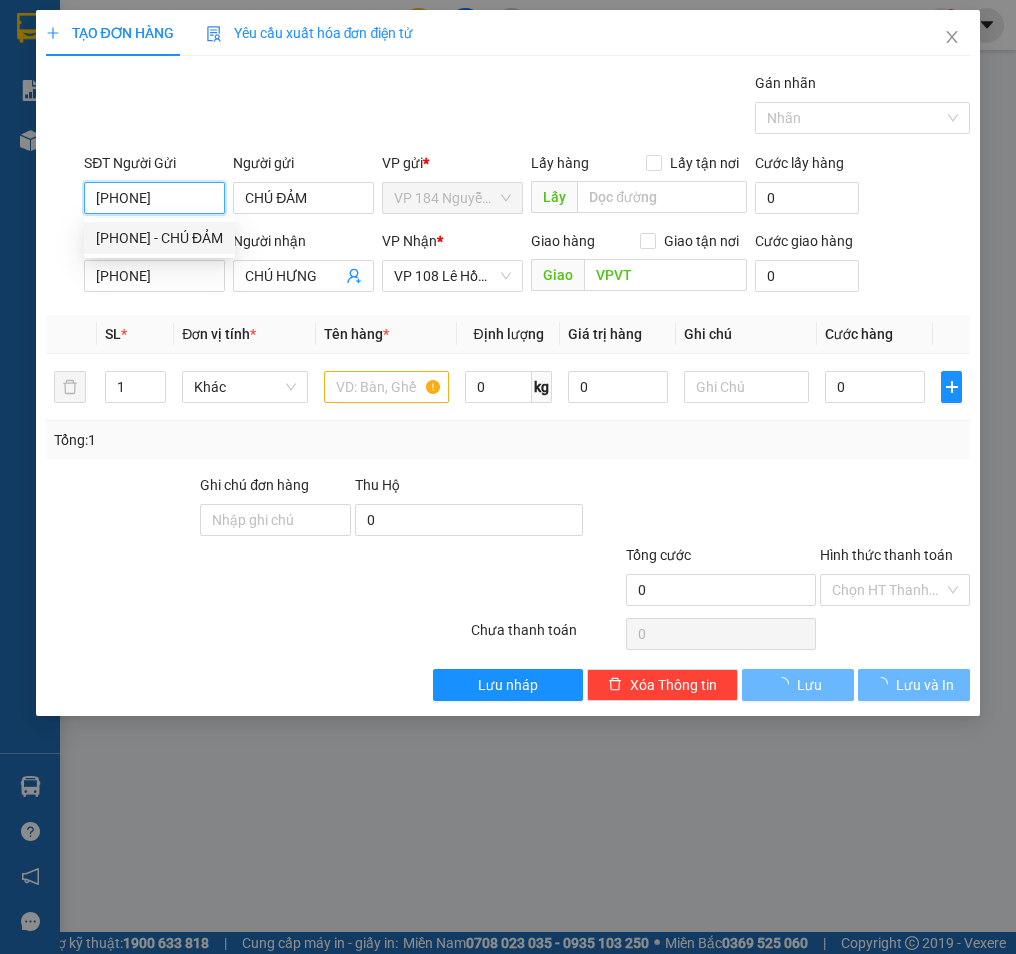 type on "50.000" 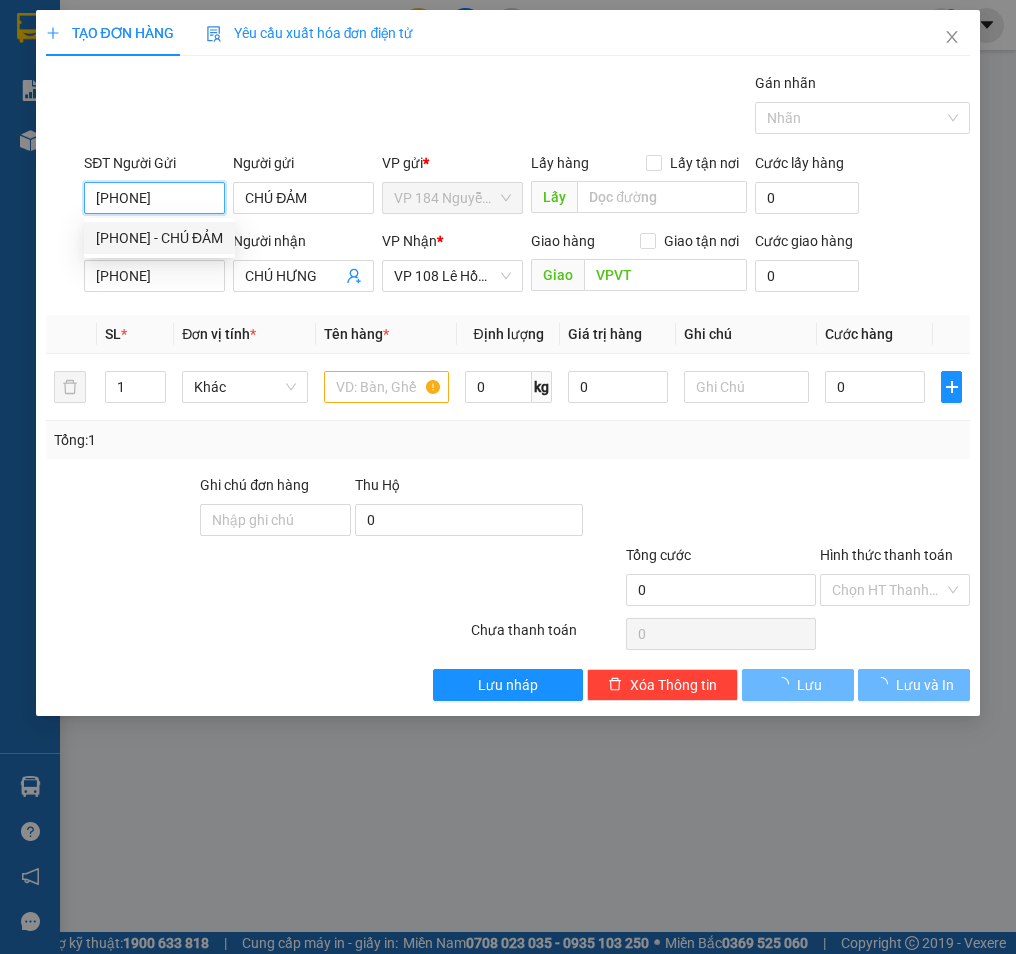 type on "50.000" 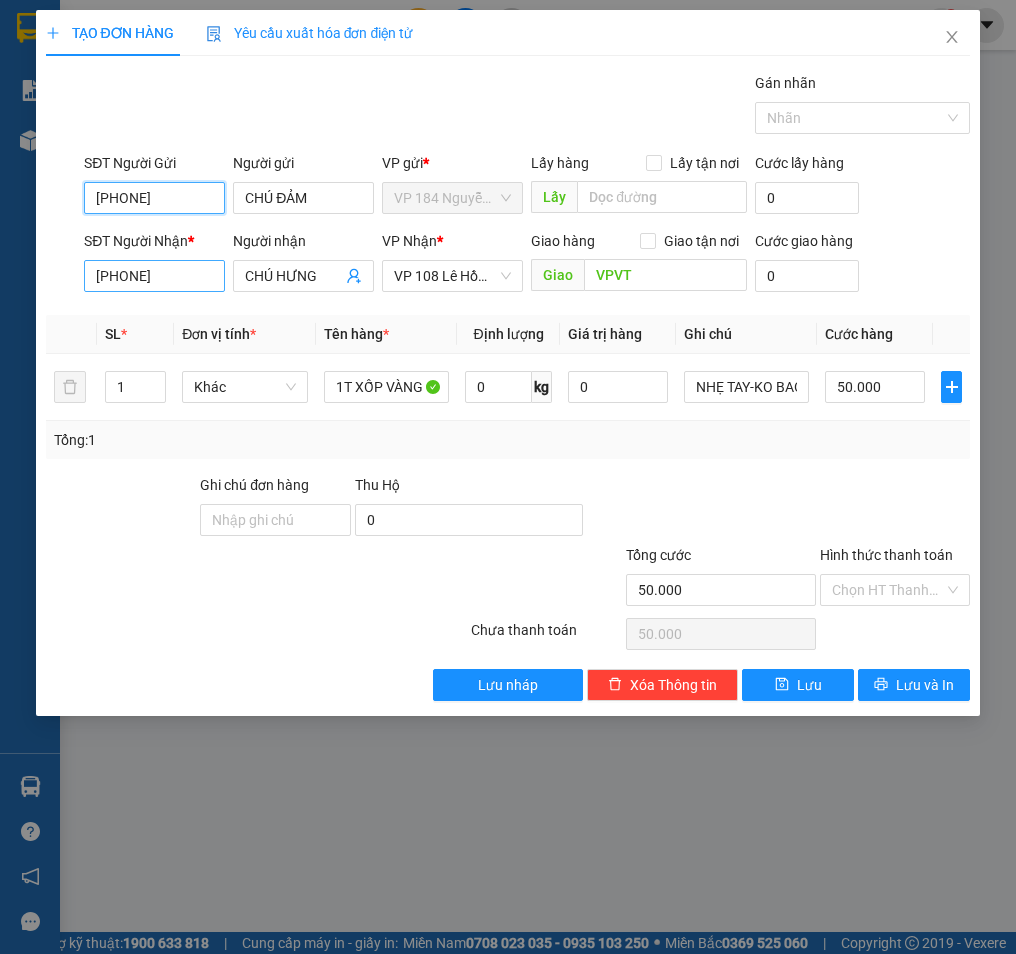 type on "[PHONE]" 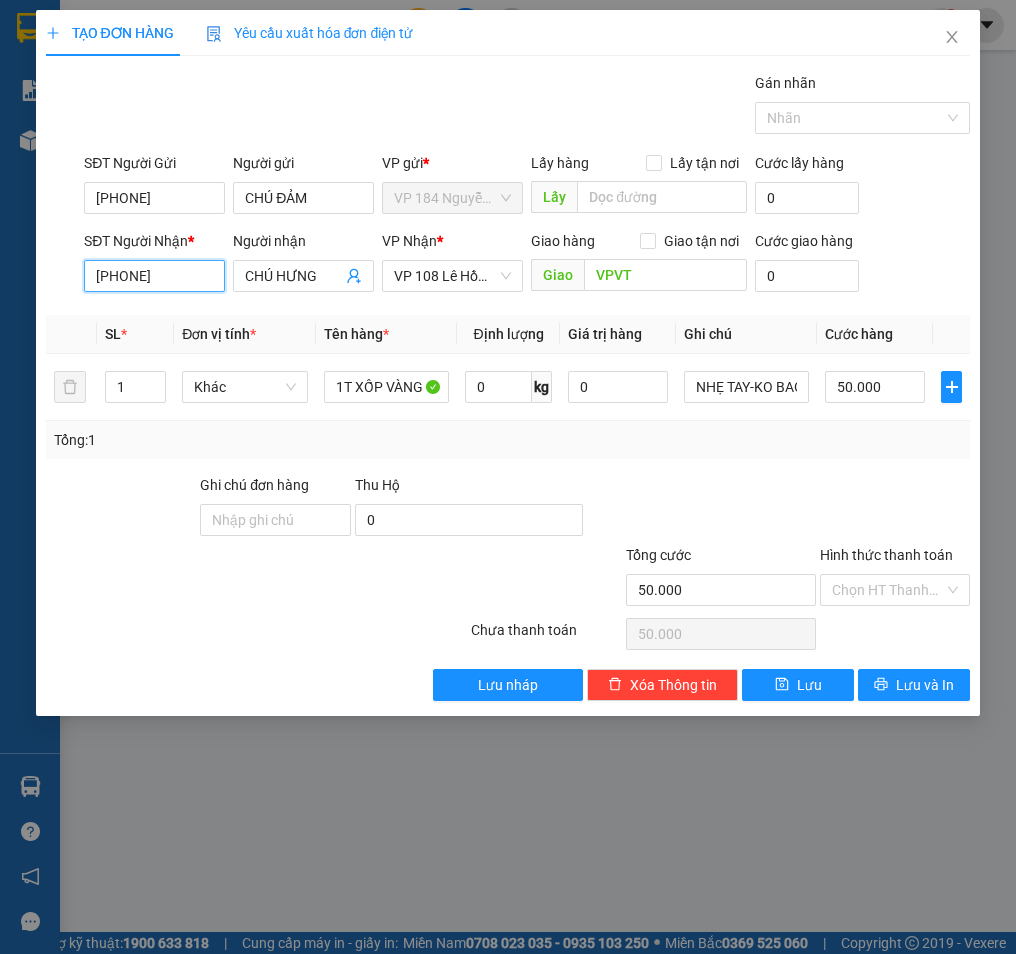 click on "[PHONE]" at bounding box center [154, 276] 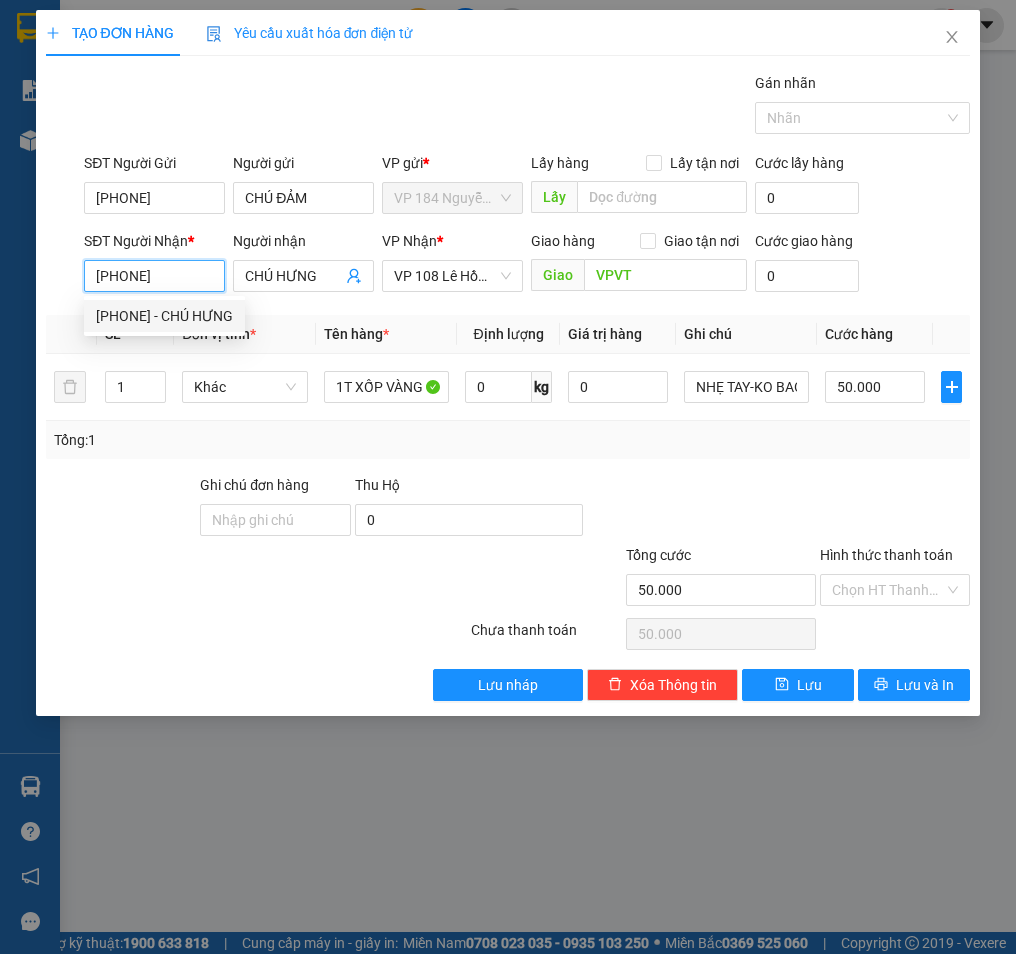 click on "[PHONE]" at bounding box center [154, 276] 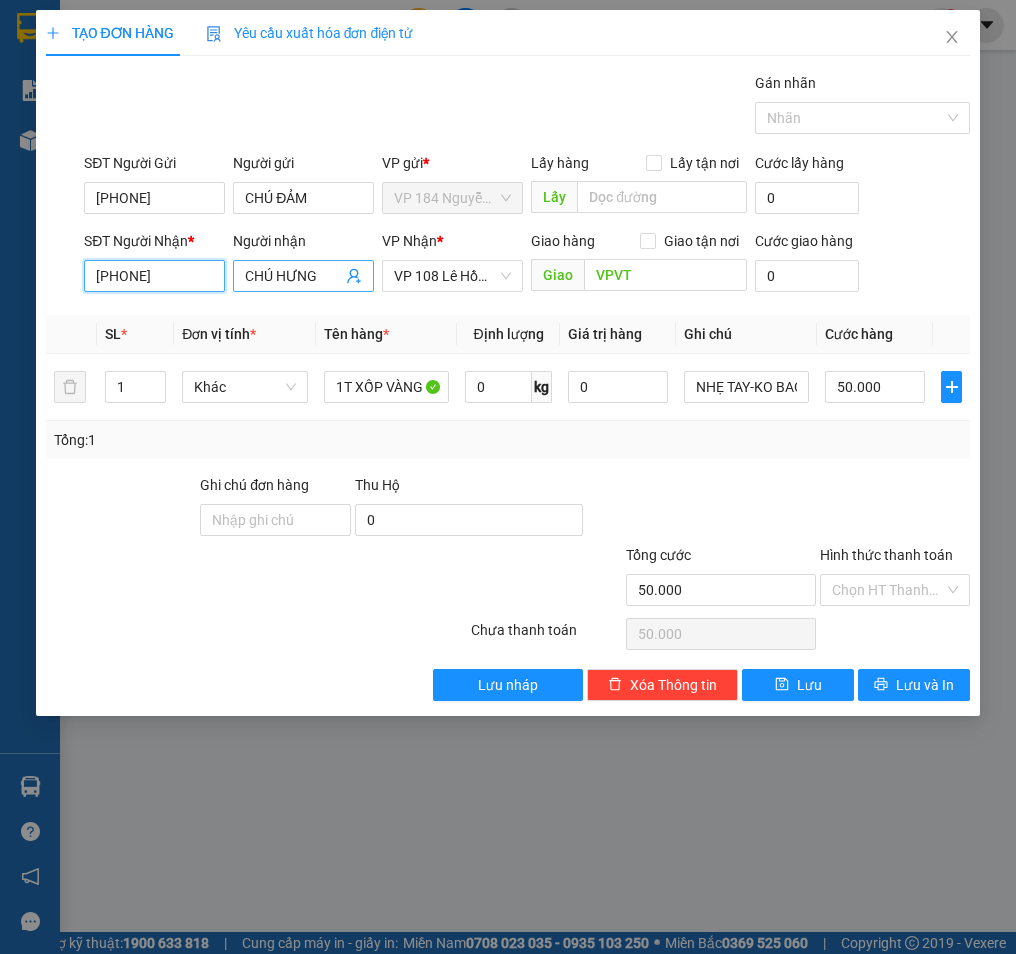 type on "[PHONE]" 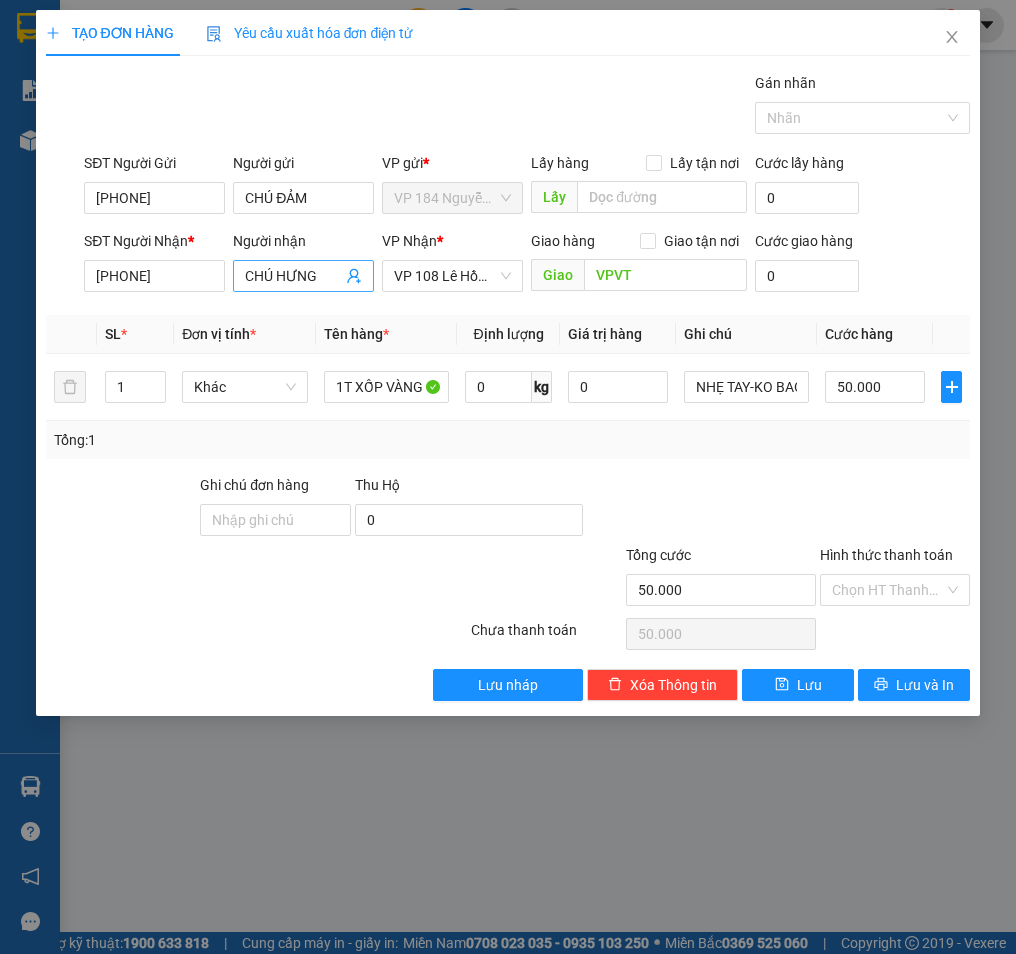 click on "CHÚ HƯNG" at bounding box center [293, 276] 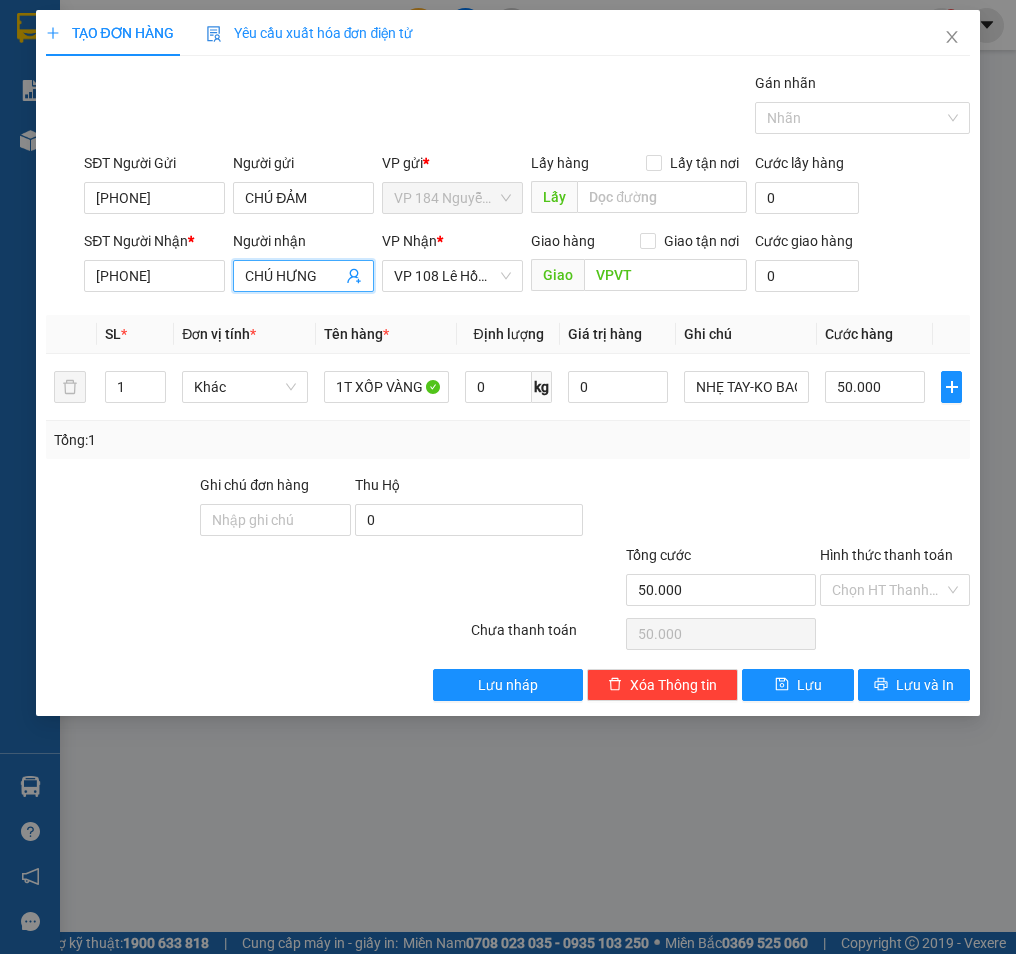 click on "CHÚ HƯNG" at bounding box center [293, 276] 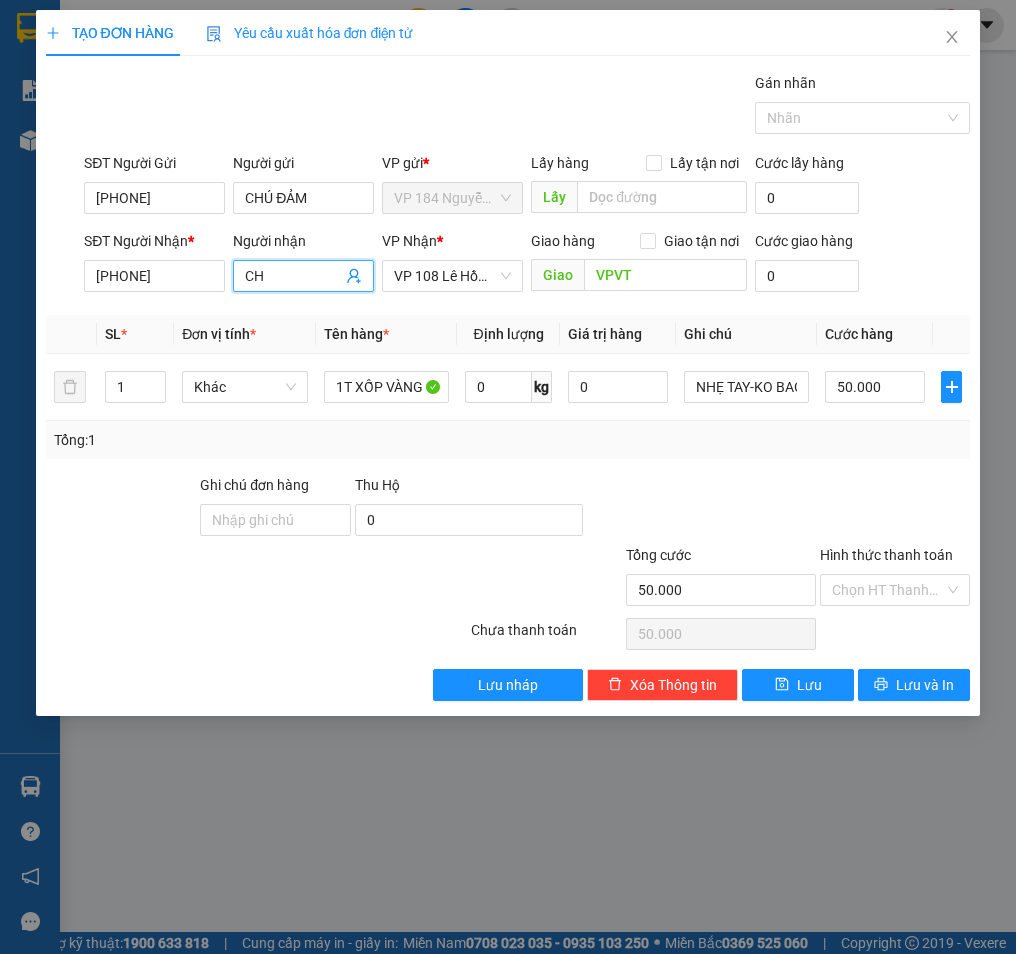 type on "C" 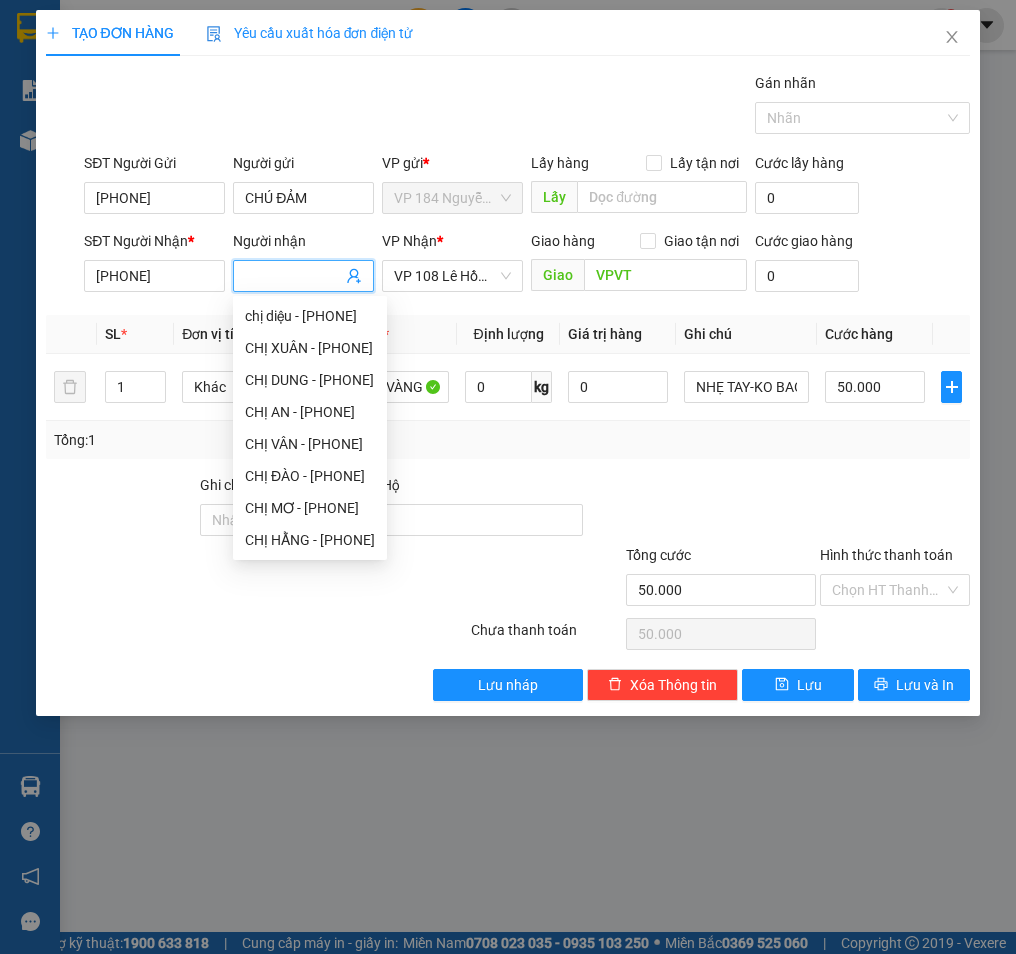 type 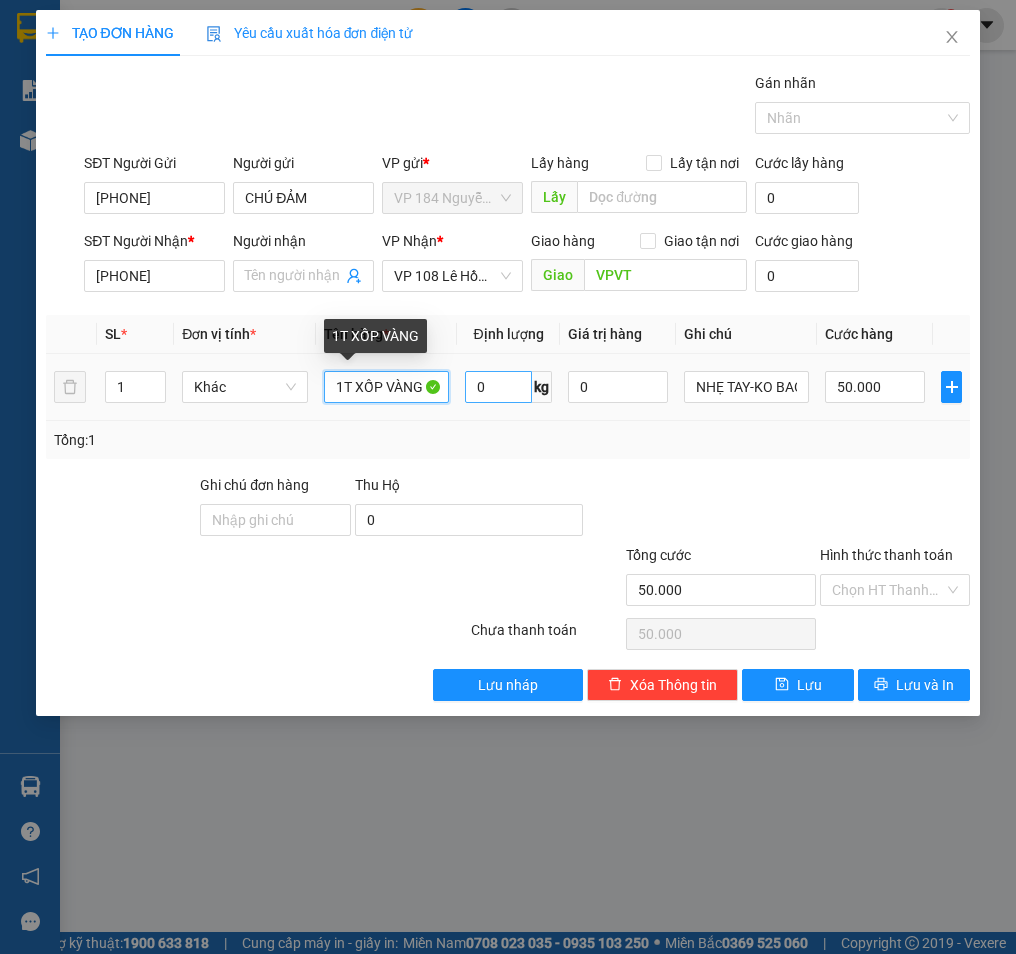 drag, startPoint x: 330, startPoint y: 391, endPoint x: 466, endPoint y: 402, distance: 136.44412 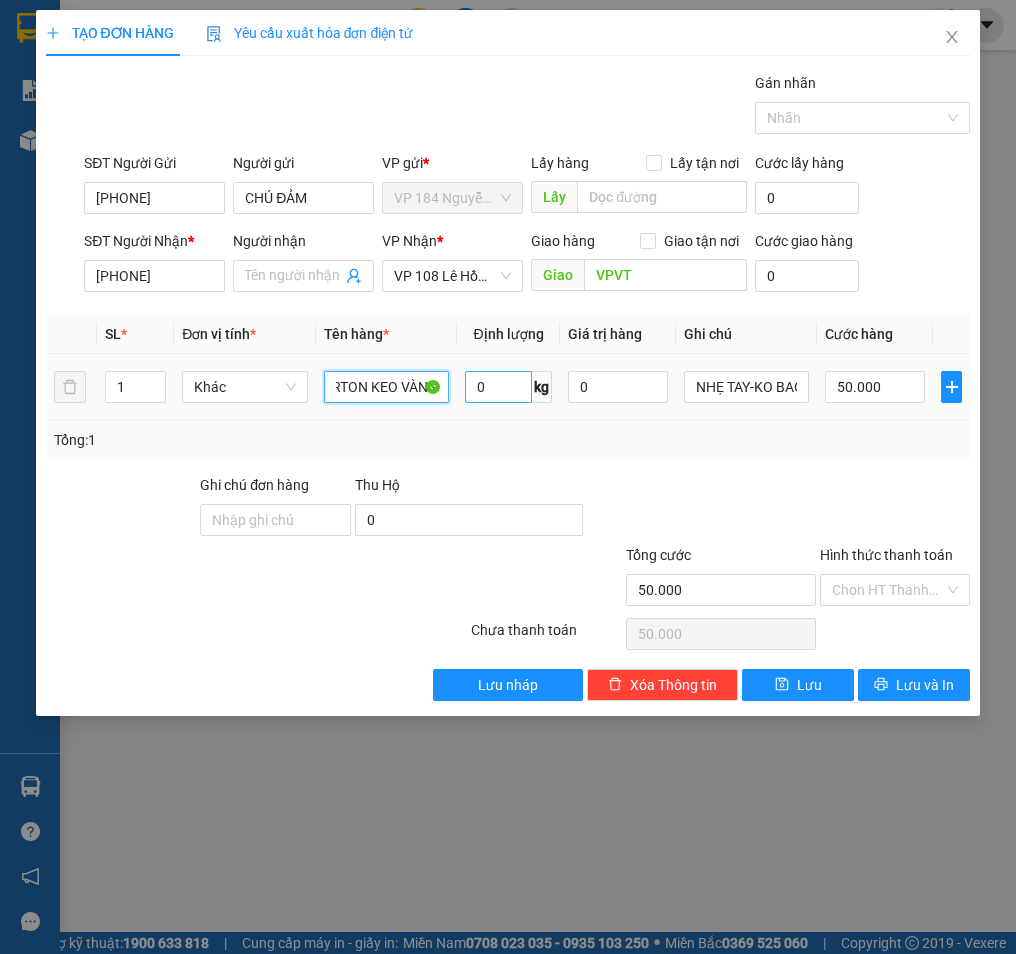scroll, scrollTop: 0, scrollLeft: 41, axis: horizontal 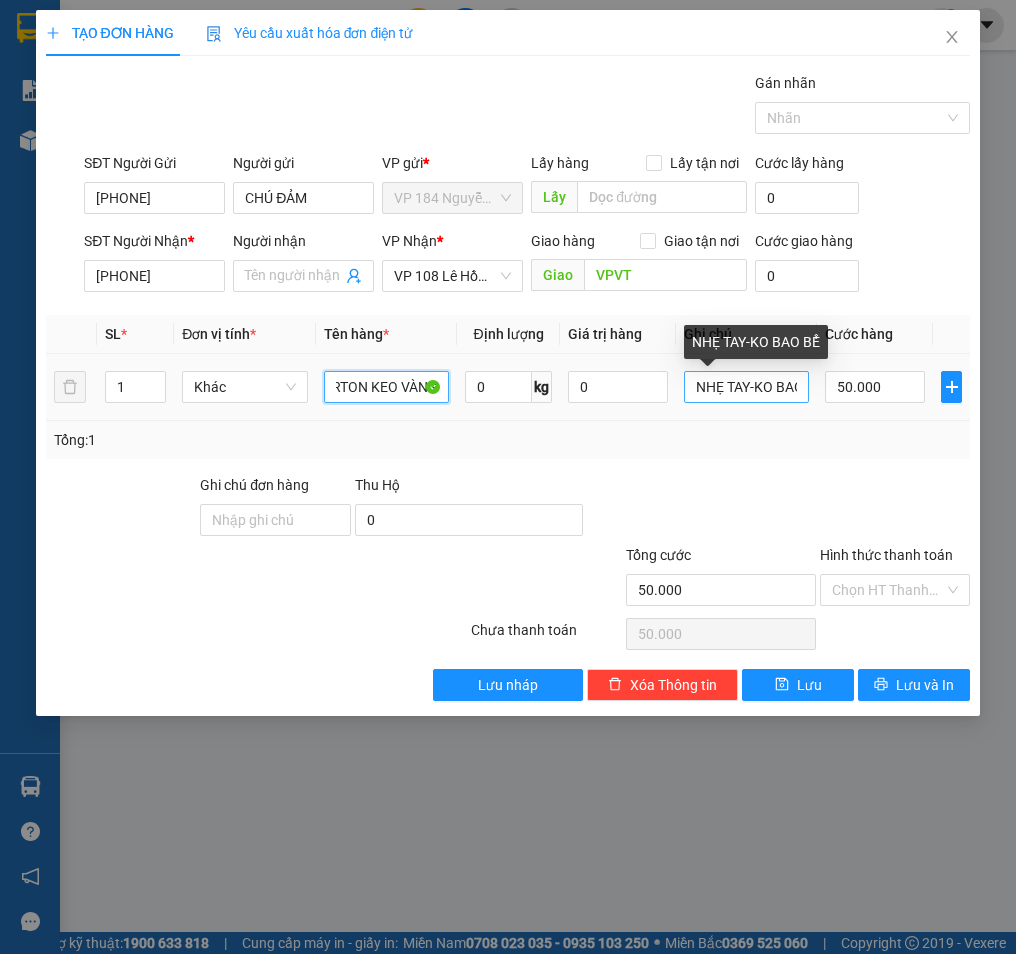 type on "1T CARTON KEO VÀNG" 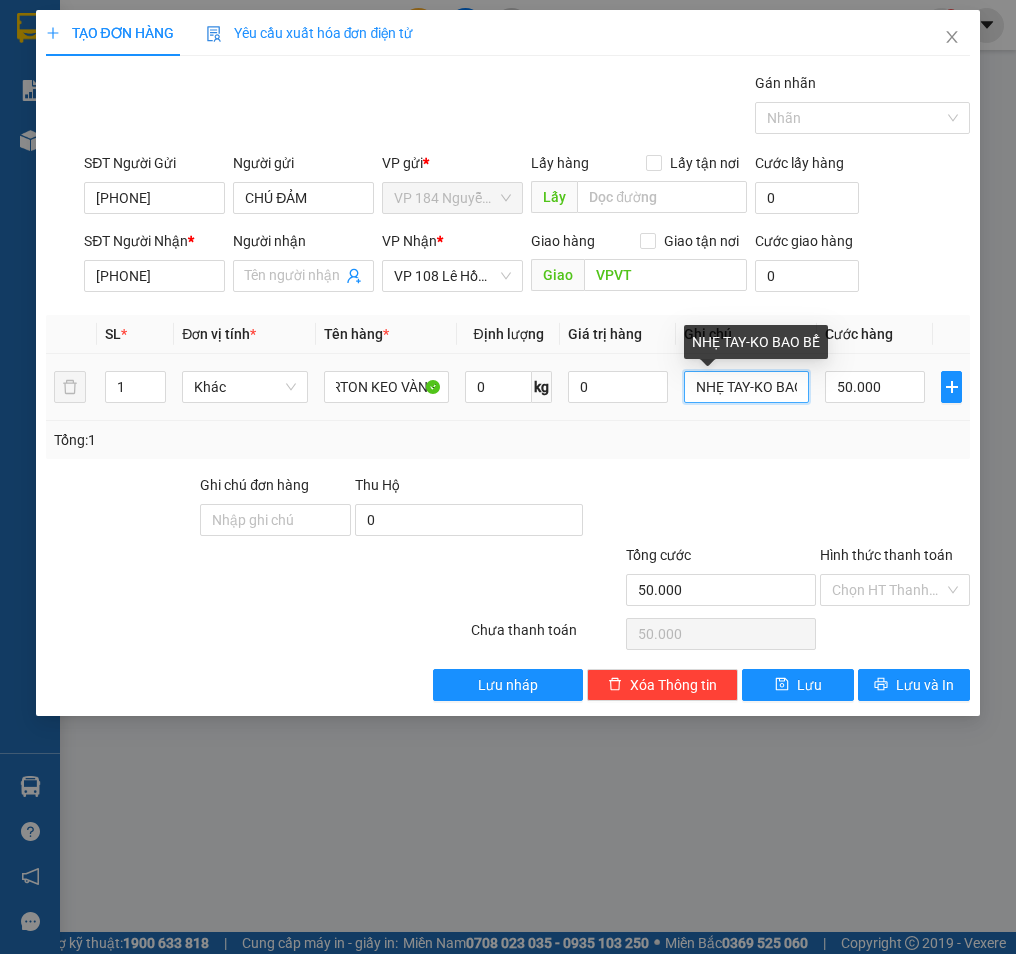 scroll, scrollTop: 0, scrollLeft: 0, axis: both 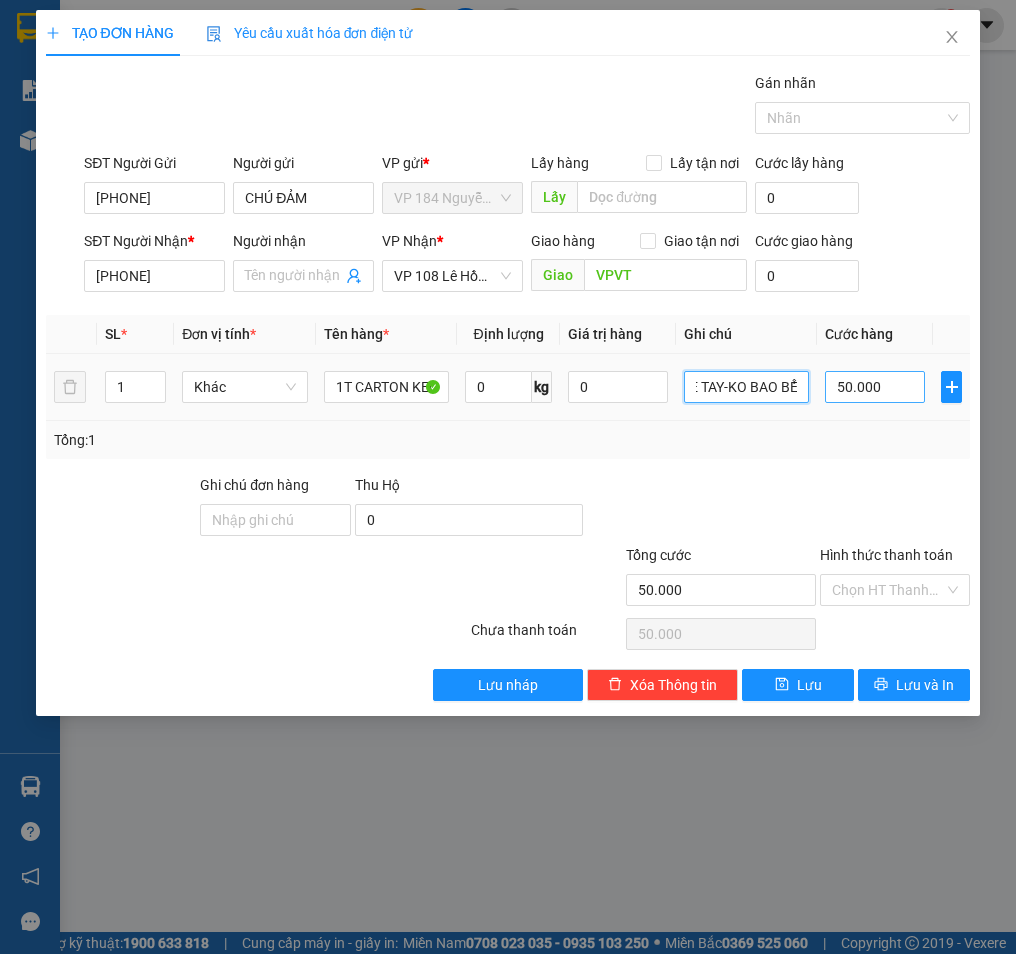 drag, startPoint x: 691, startPoint y: 385, endPoint x: 878, endPoint y: 397, distance: 187.38463 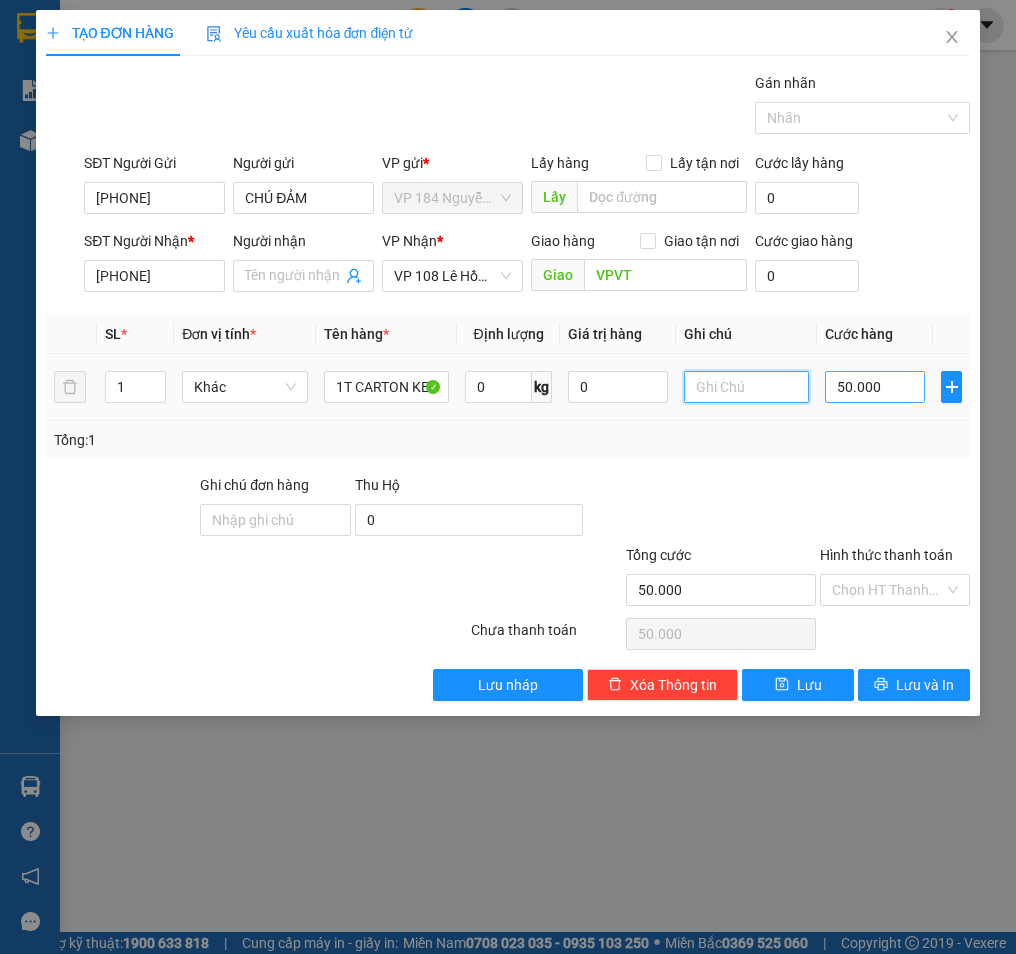 scroll, scrollTop: 0, scrollLeft: 0, axis: both 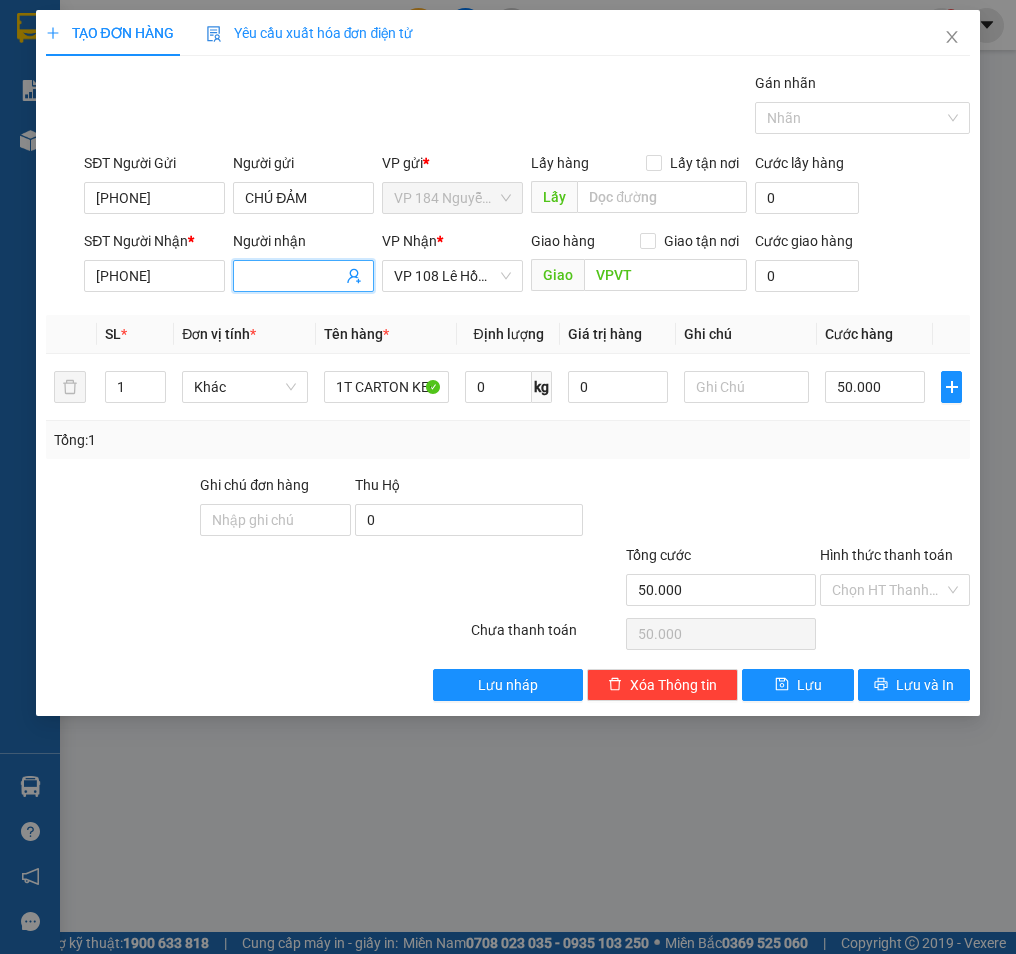 click on "Người nhận" at bounding box center [293, 276] 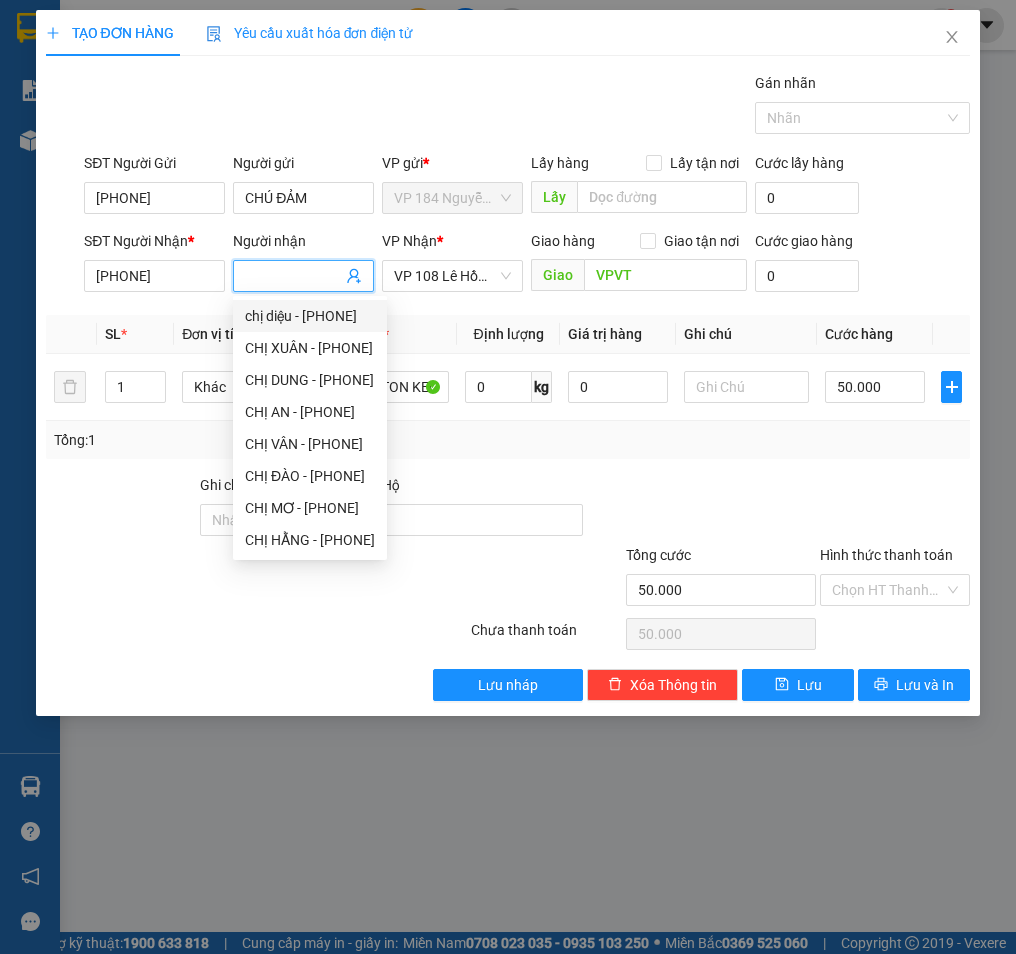 click on "Người nhận" at bounding box center (293, 276) 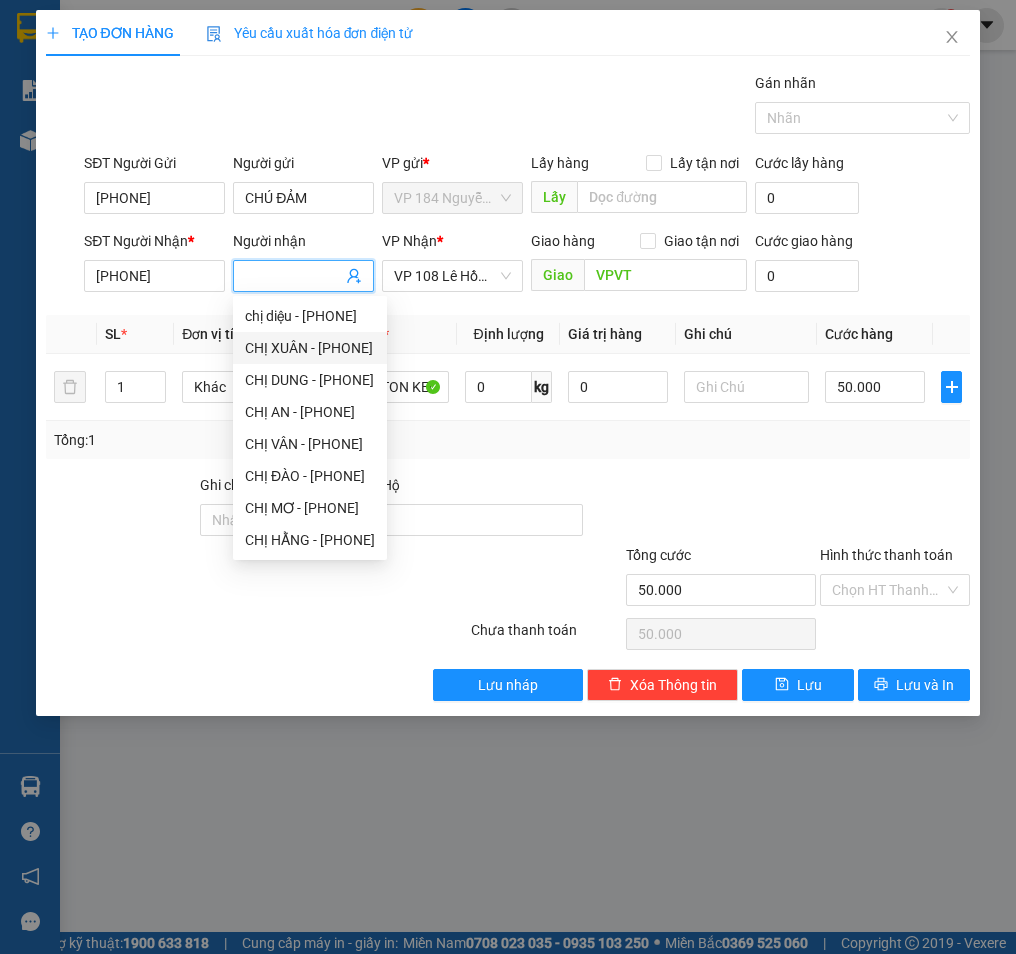 click on "Transit Pickup Surcharge Ids Transit Deliver Surcharge Ids Transit Deliver Surcharge Transit Deliver Surcharge Gán nhãn   Nhãn SĐT Người Gửi [PHONE] Người gửi CHÚ ĐẢM VP gửi  * VP 184 Nguyễn Văn Trỗi - HCM Lấy hàng Lấy tận nơi Lấy Cước lấy hàng 0 SĐT Người Nhận  * [PHONE] Người nhận Tên người nhận VP Nhận  * VP 108 Lê Hồng Phong - Vũng Tàu Giao hàng Giao tận nơi Giao VPVT Cước giao hàng 0 SL  * Đơn vị tính  * Tên hàng  * Định lượng Giá trị hàng Ghi chú Cước hàng                   1 Khác 1T CARTON KEO VÀNG 0 kg 0 50.000 Tổng:  1 Ghi chú đơn hàng Thu Hộ 0 Tổng cước 50.000 Hình thức thanh toán Chọn HT Thanh Toán Số tiền thu trước 0 Chưa thanh toán 50.000 Chọn HT Thanh Toán Lưu nháp Xóa Thông tin Lưu Lưu và In 1T CARTON KEO VÀNG" at bounding box center (508, 386) 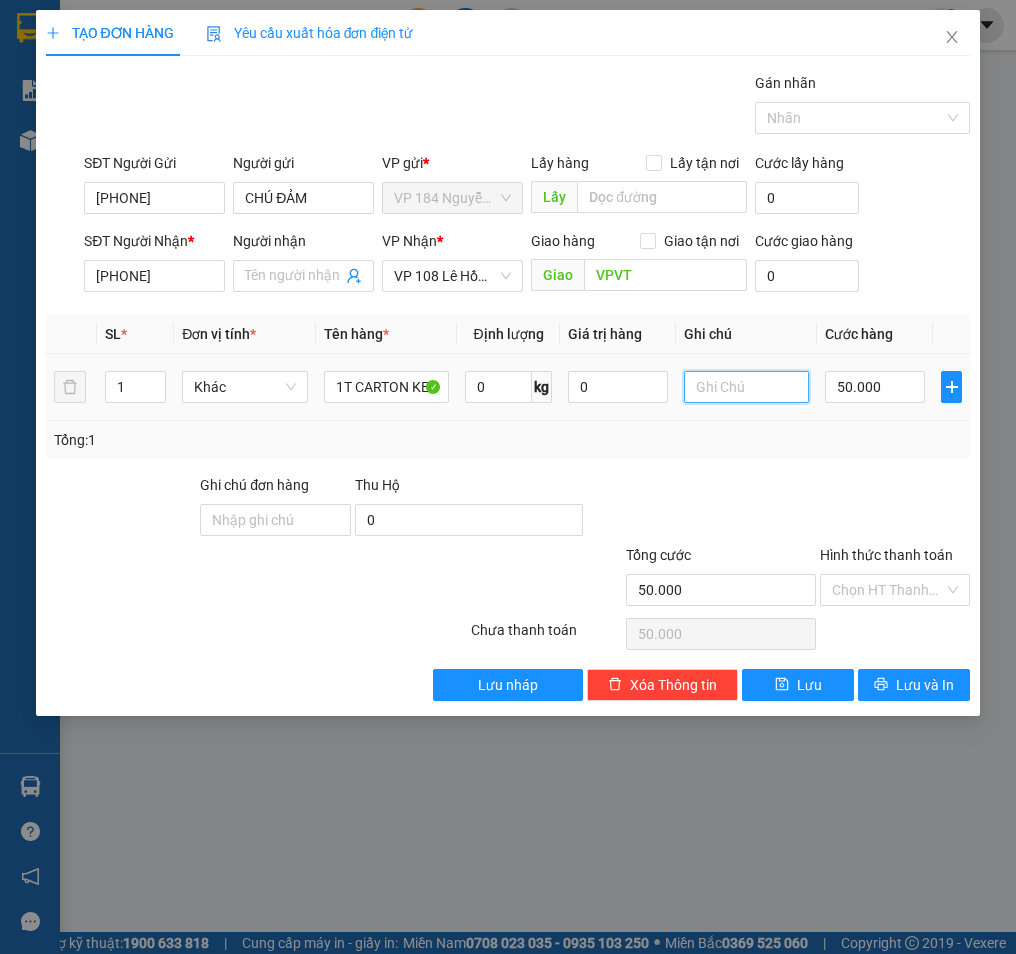 click at bounding box center (746, 387) 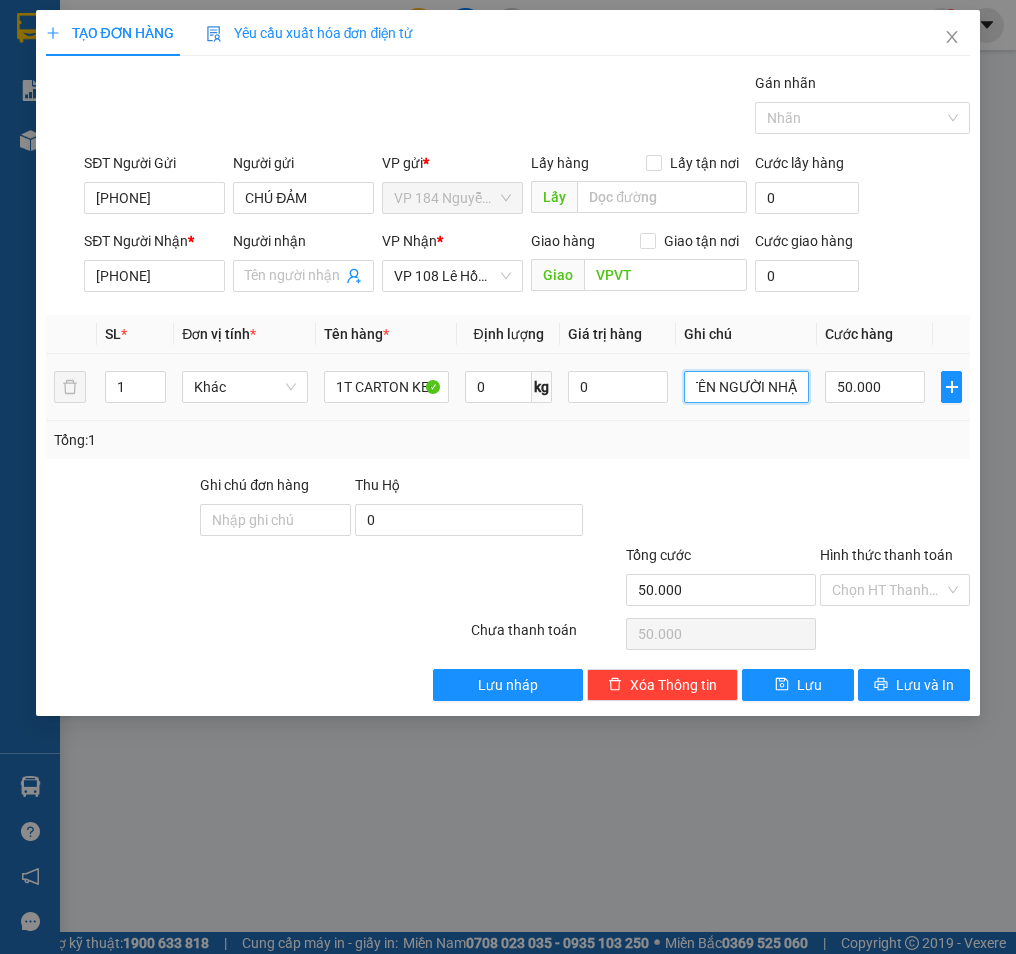 scroll, scrollTop: 0, scrollLeft: 105, axis: horizontal 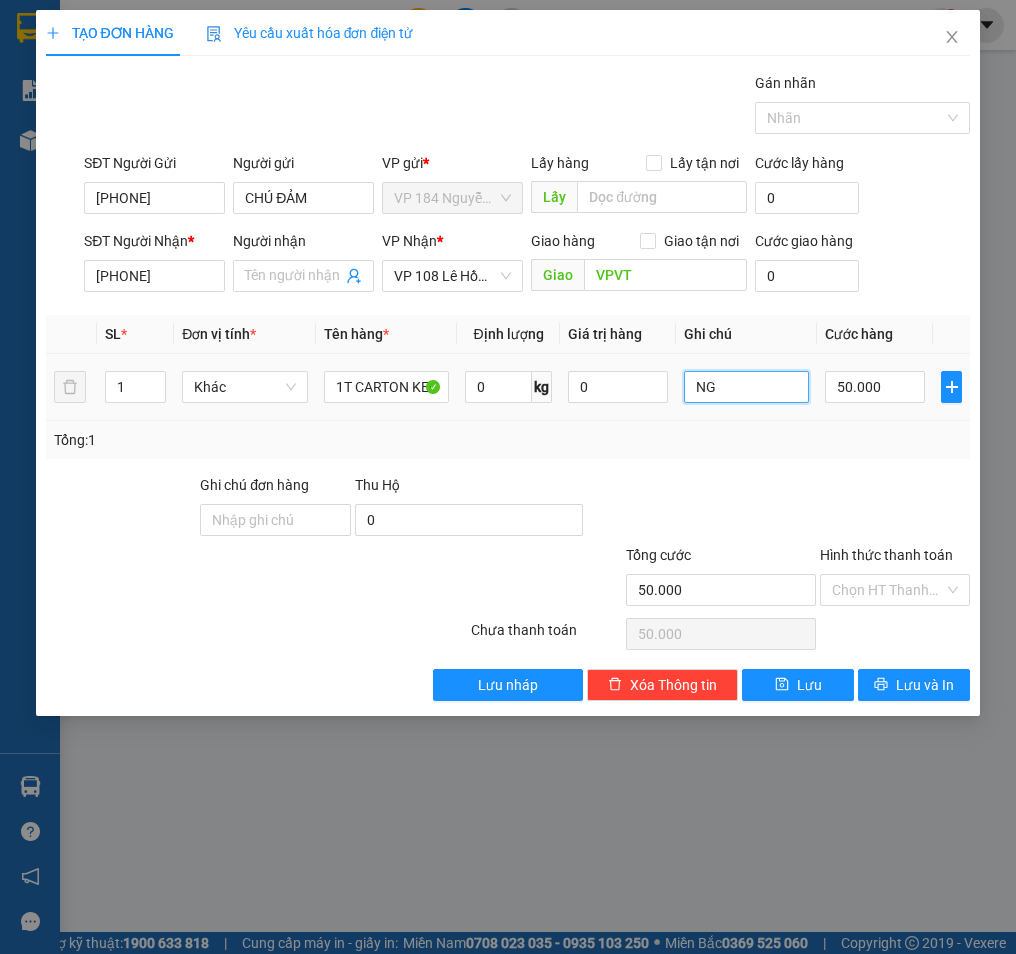type on "N" 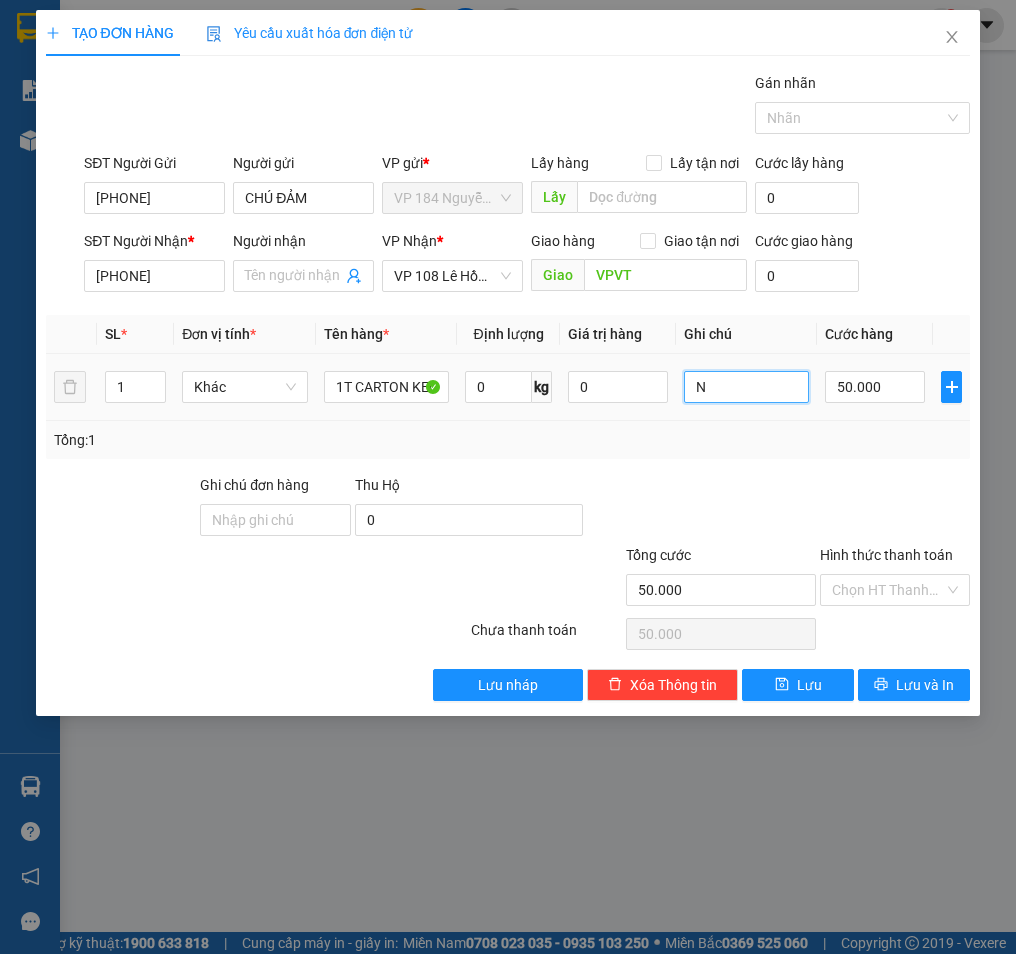 type 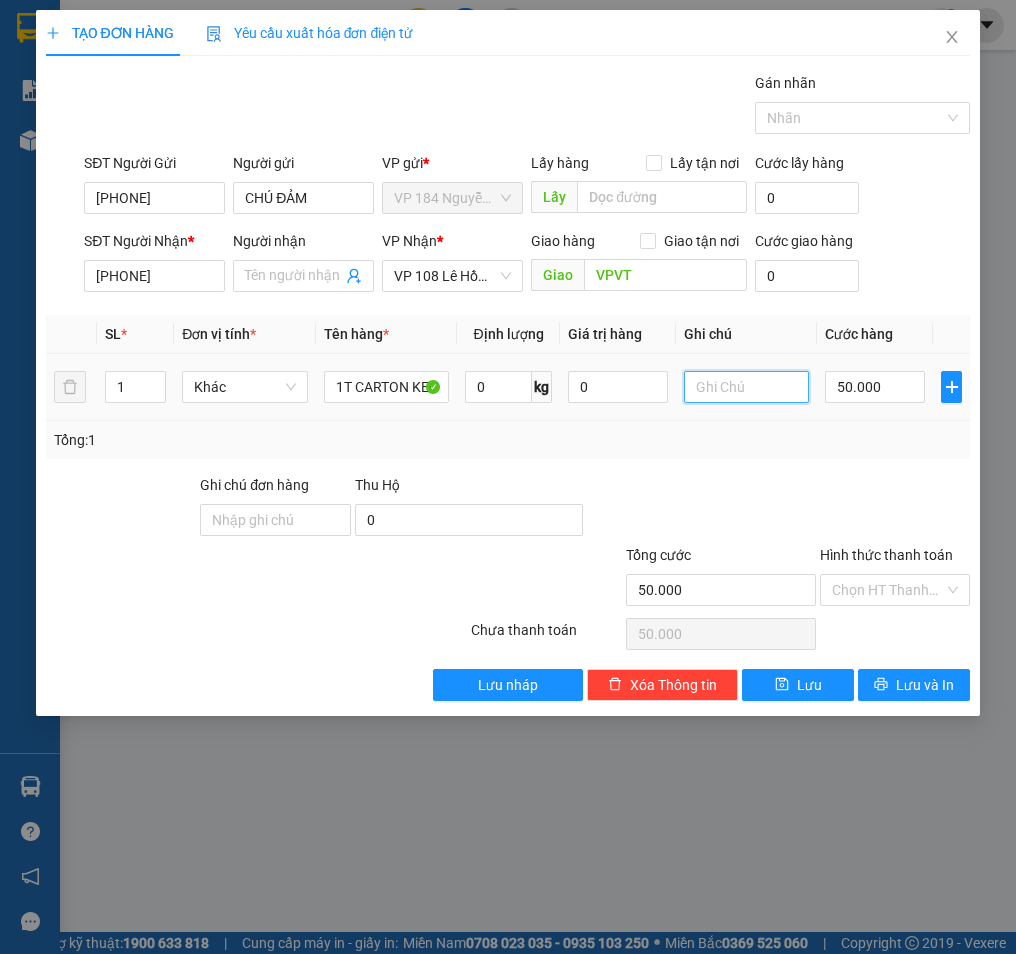 scroll, scrollTop: 0, scrollLeft: 0, axis: both 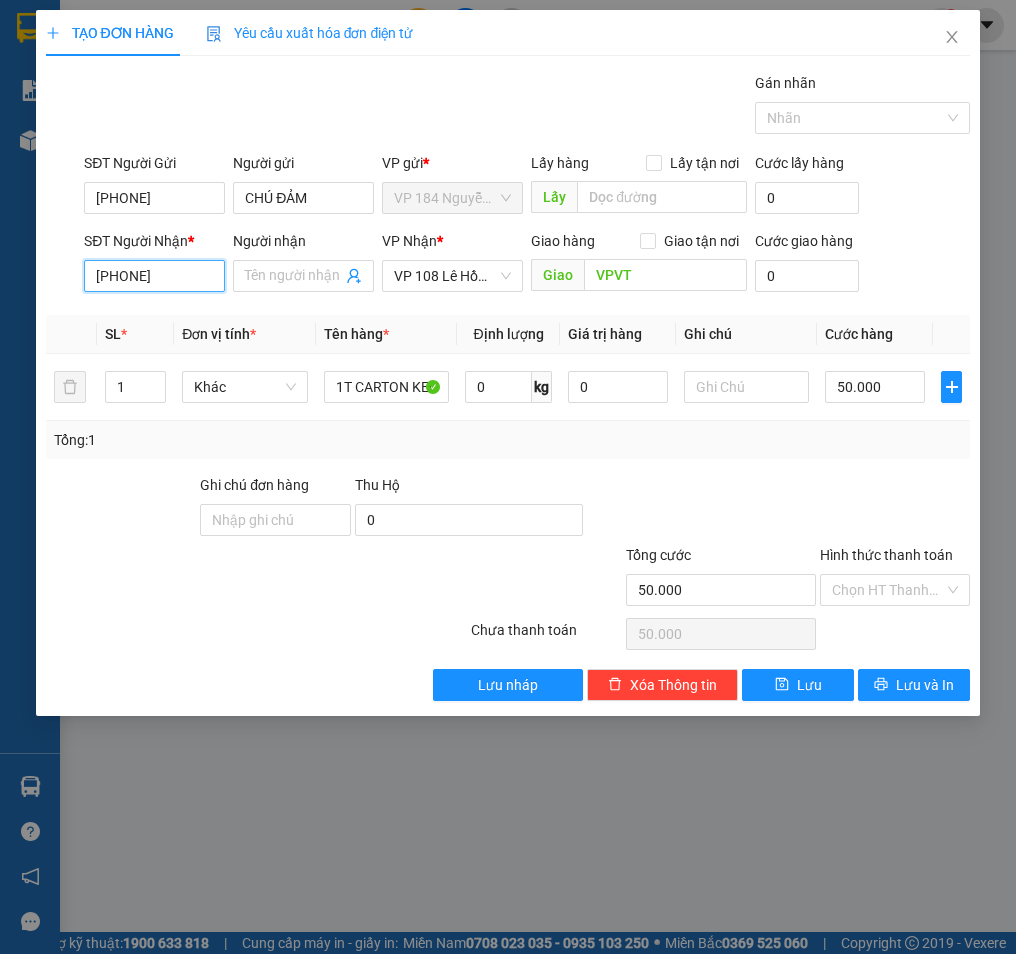 click on "[PHONE]" at bounding box center (154, 276) 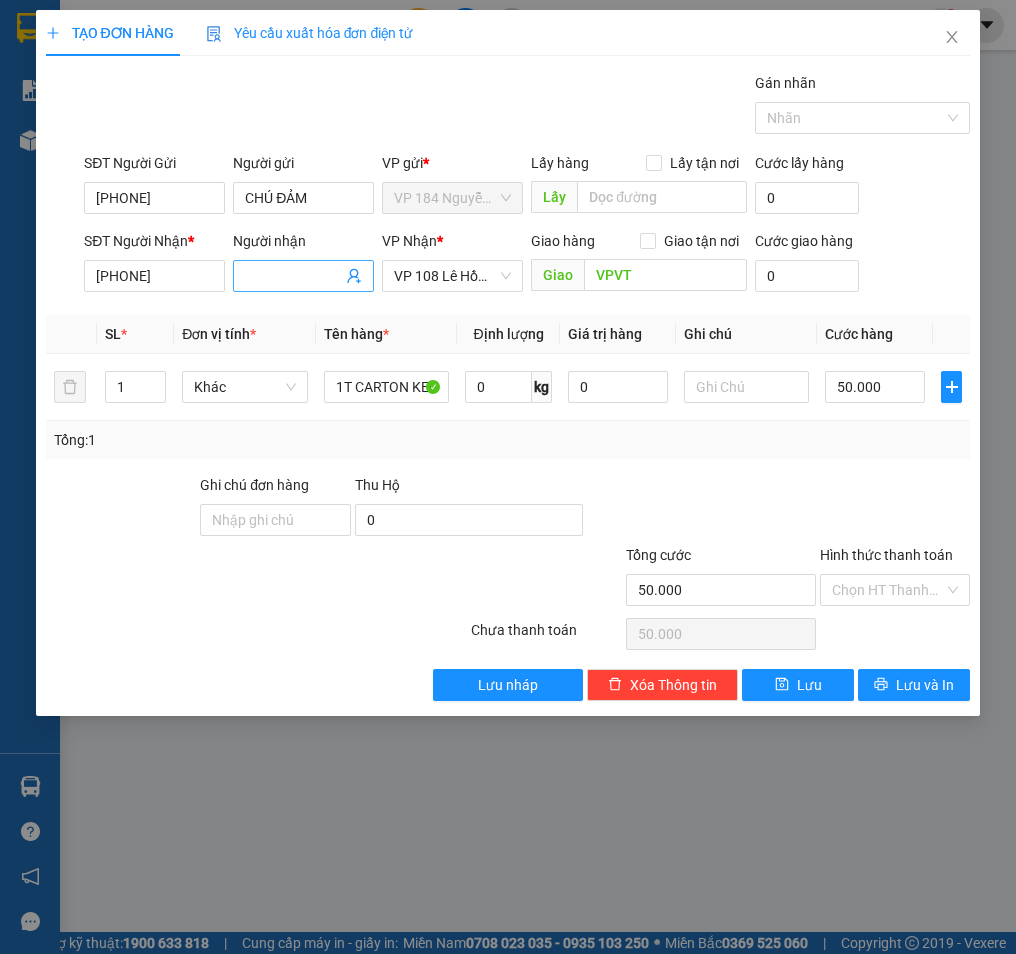 click on "Người nhận" at bounding box center (293, 276) 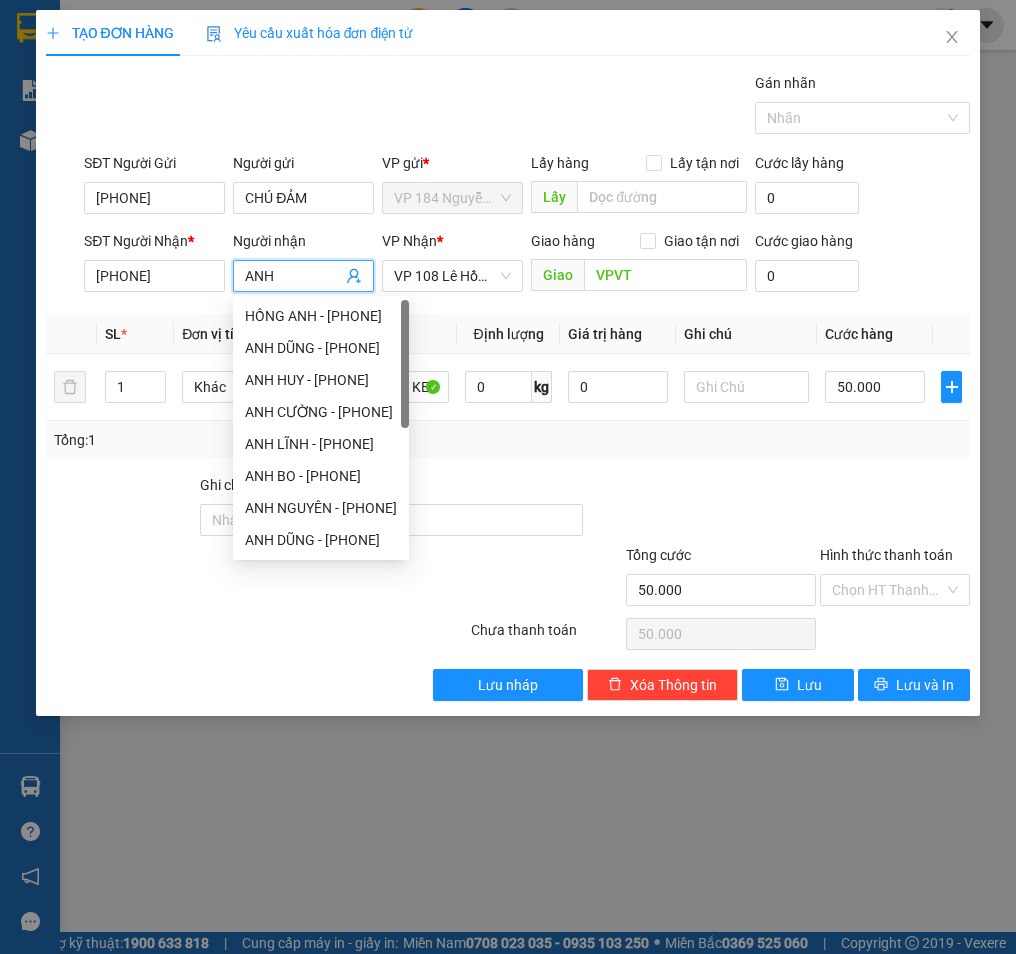 type on "ANH" 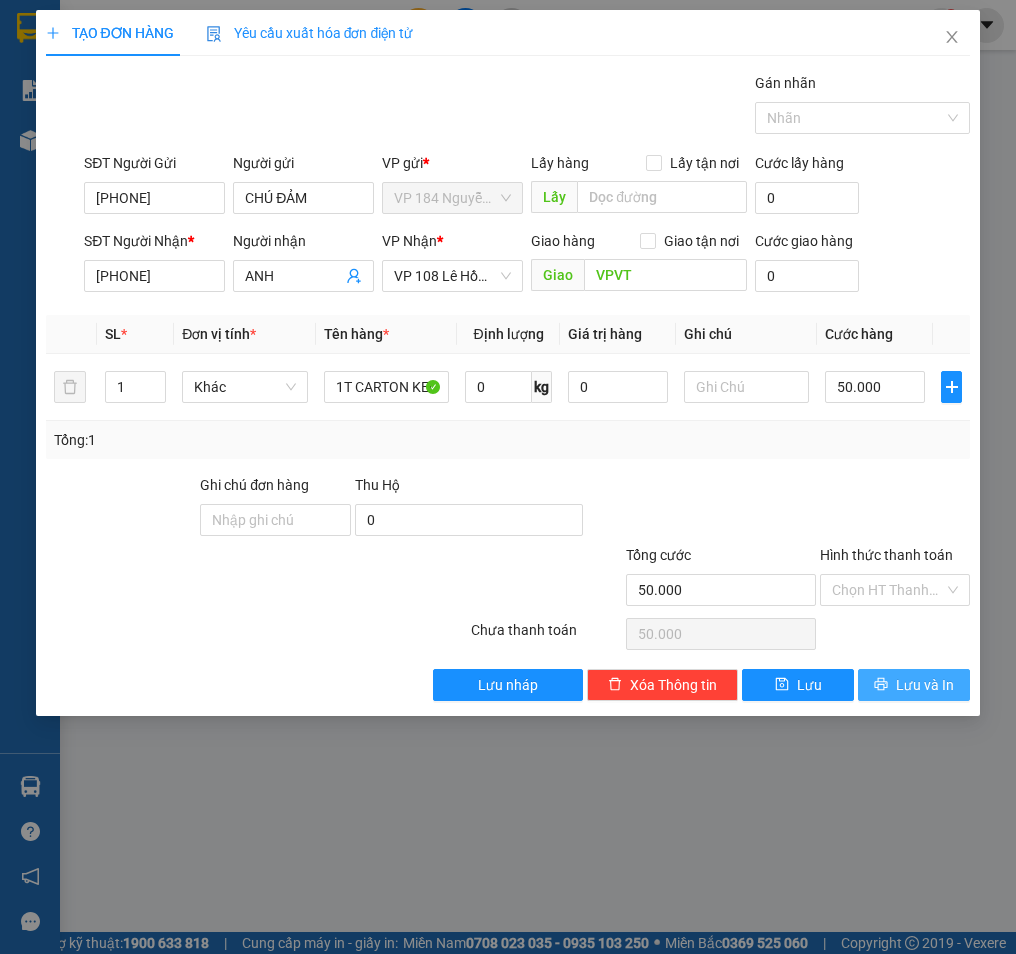 click on "Lưu và In" at bounding box center (925, 685) 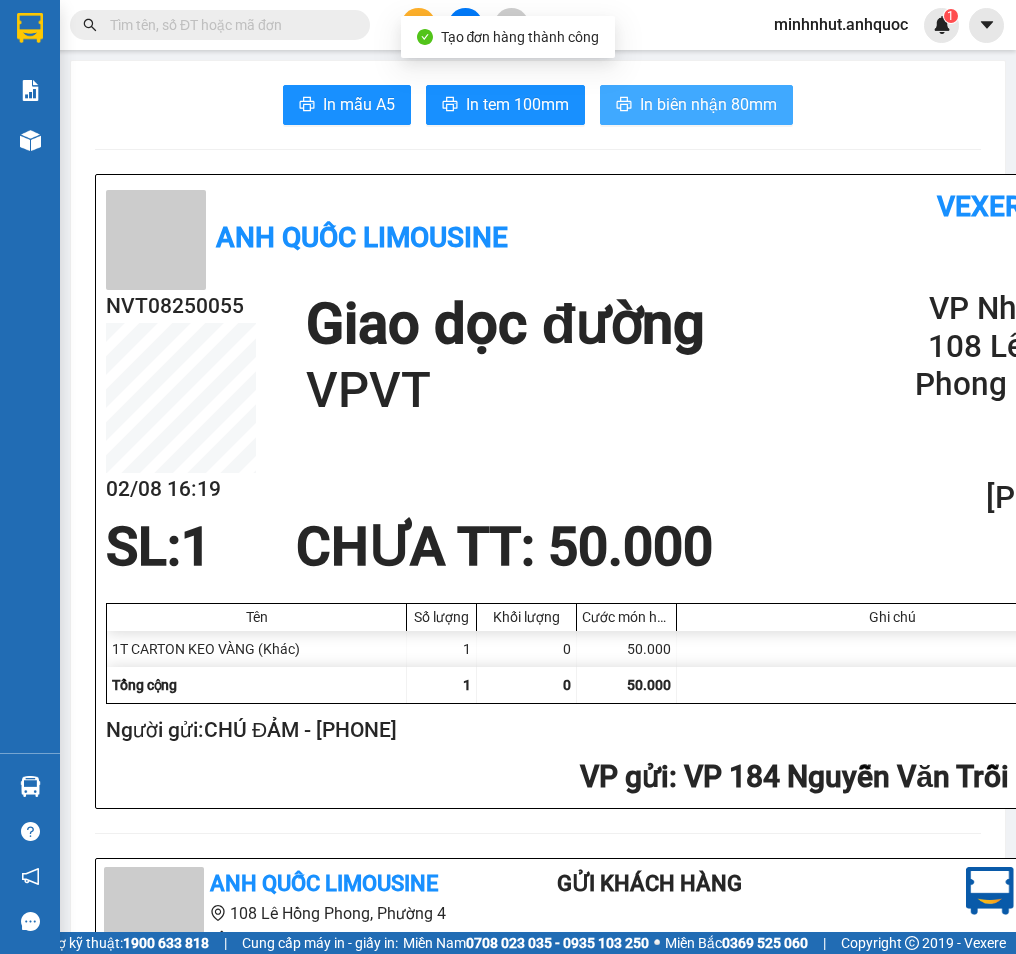 click on "In biên nhận 80mm" at bounding box center (708, 104) 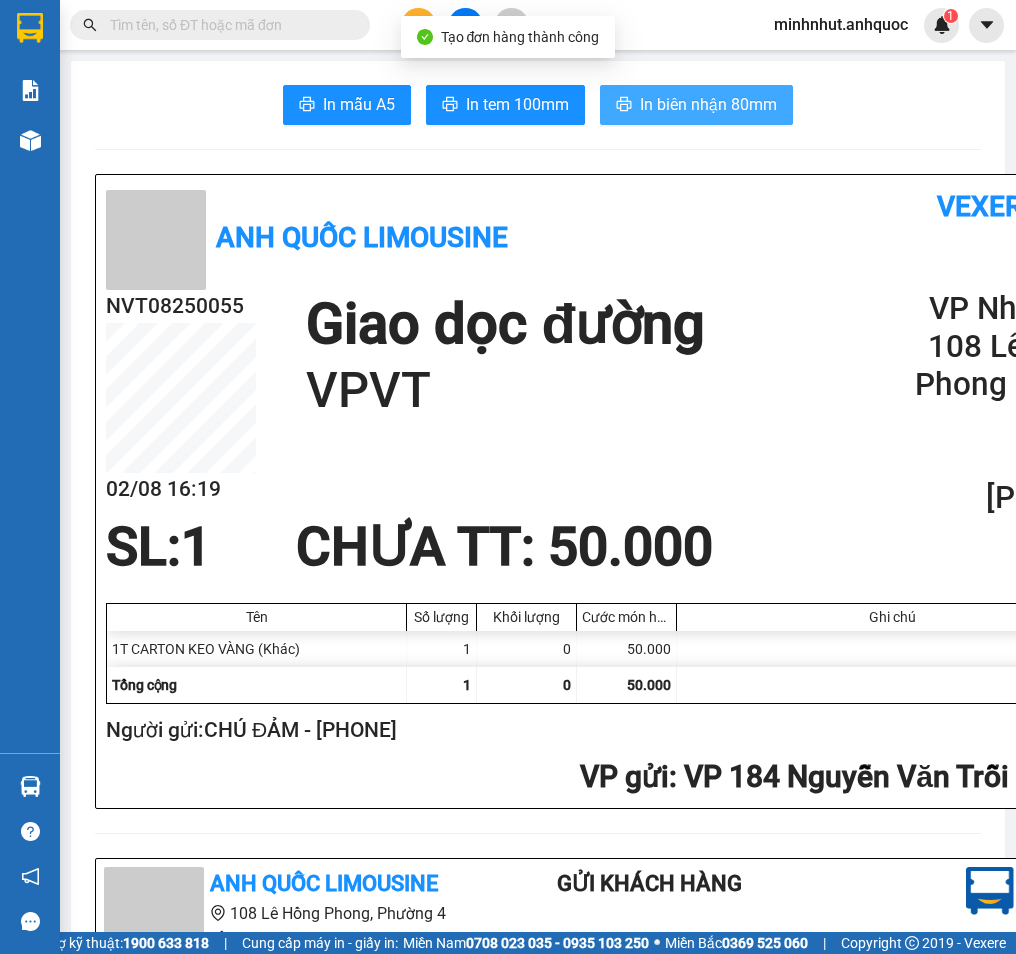 scroll, scrollTop: 0, scrollLeft: 0, axis: both 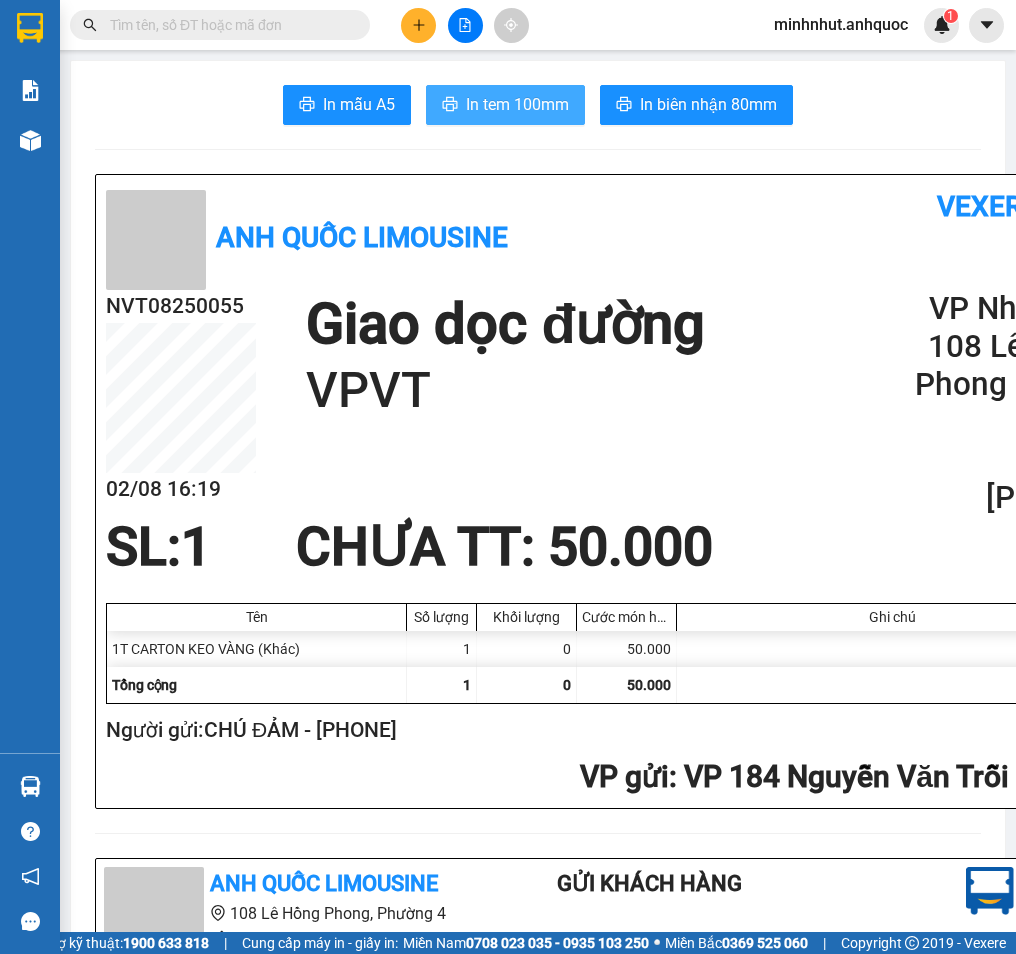 click on "In tem 100mm" at bounding box center (505, 105) 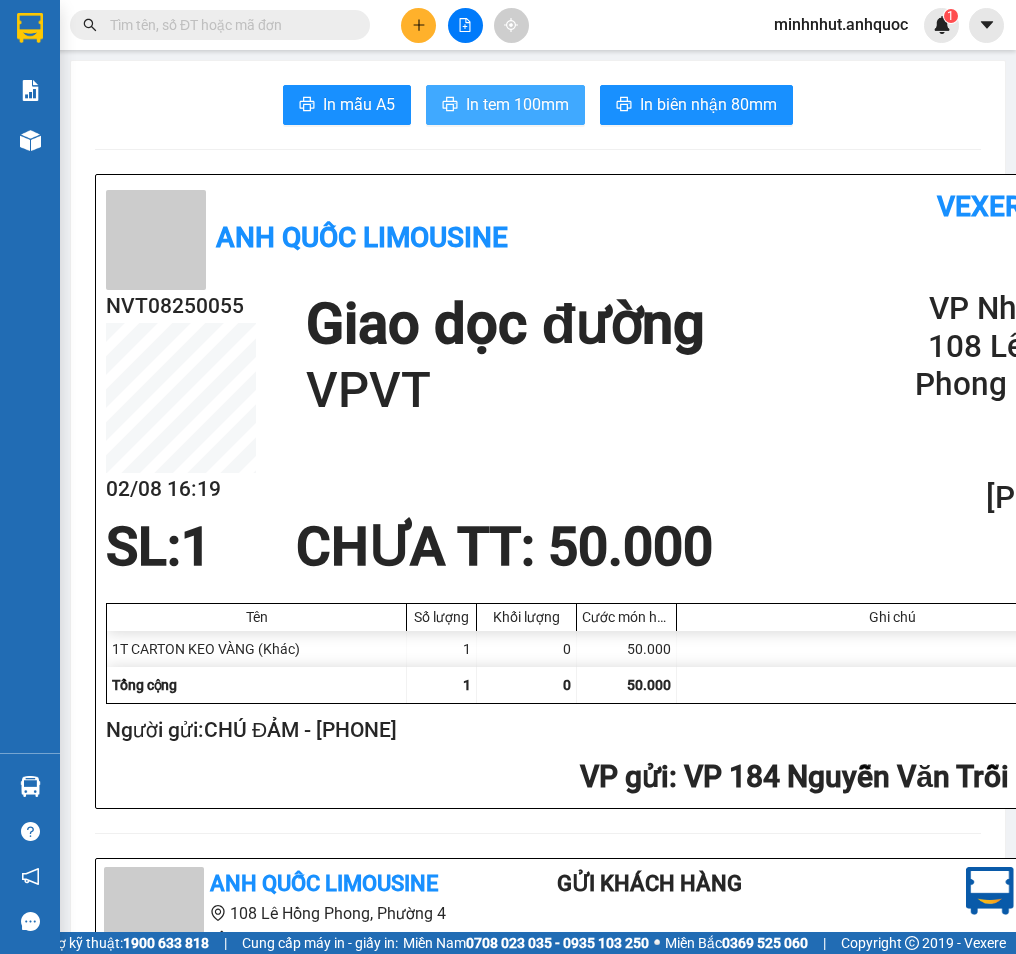 scroll, scrollTop: 0, scrollLeft: 0, axis: both 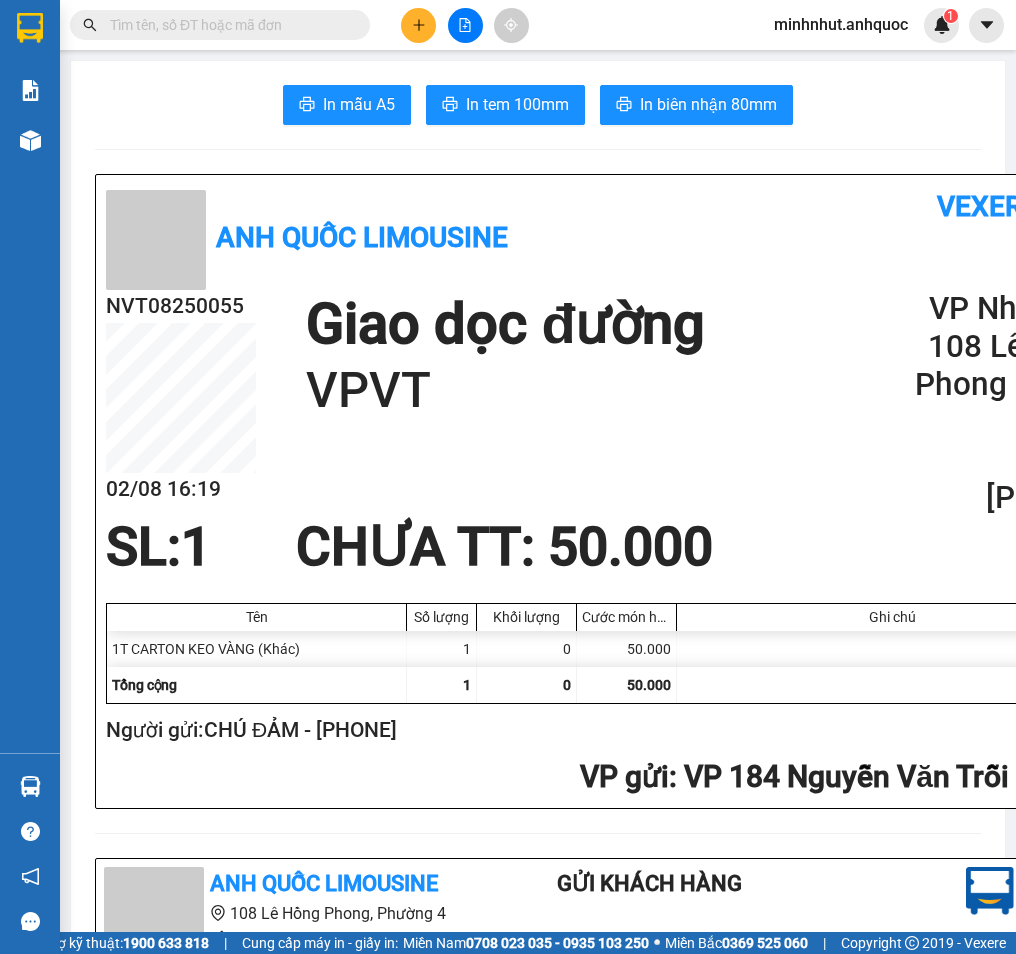 click 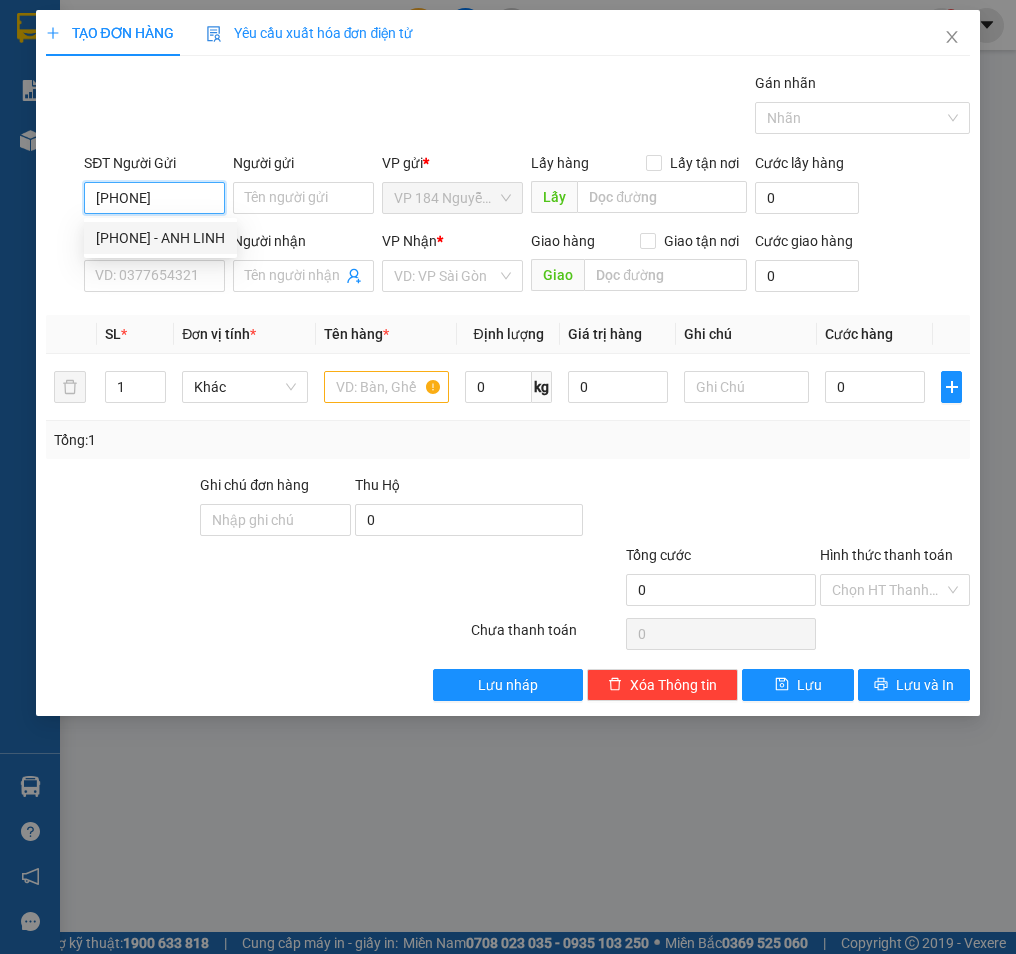 click on "[PHONE] - ANH LINH" at bounding box center (160, 238) 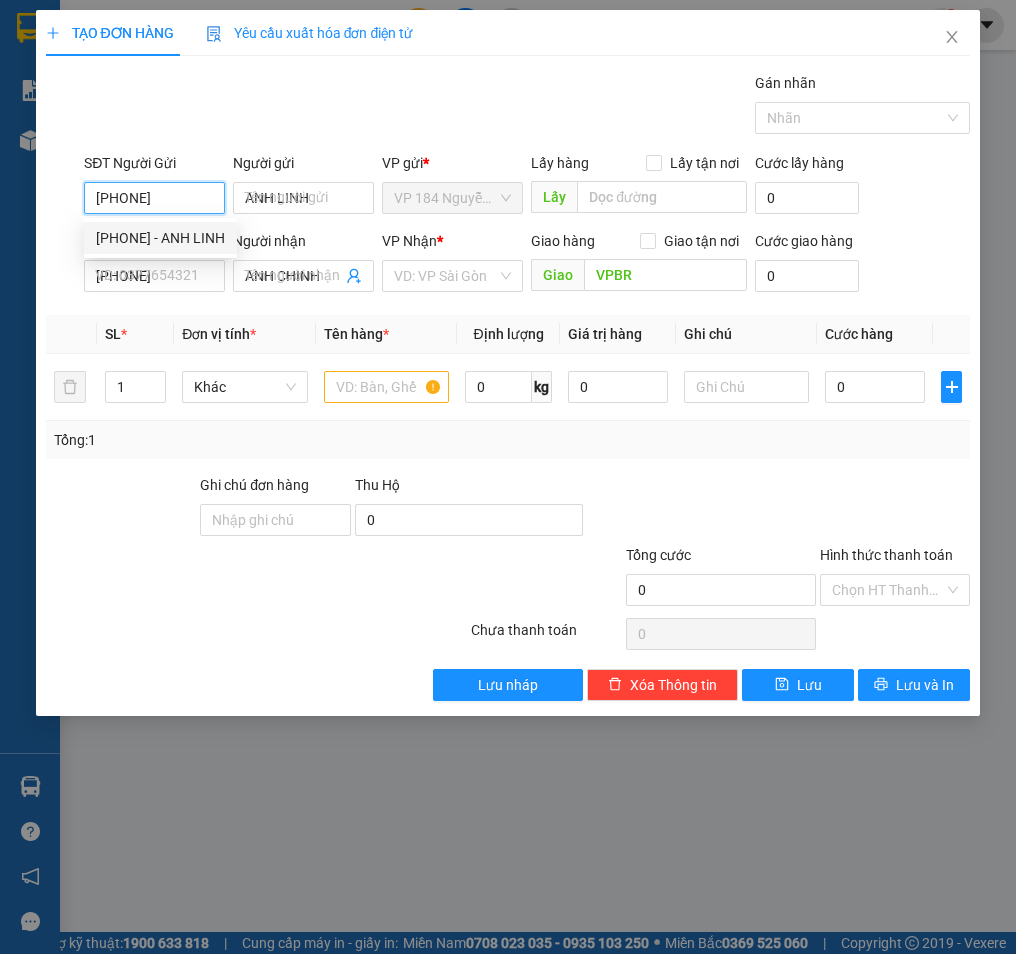 type on "40.000" 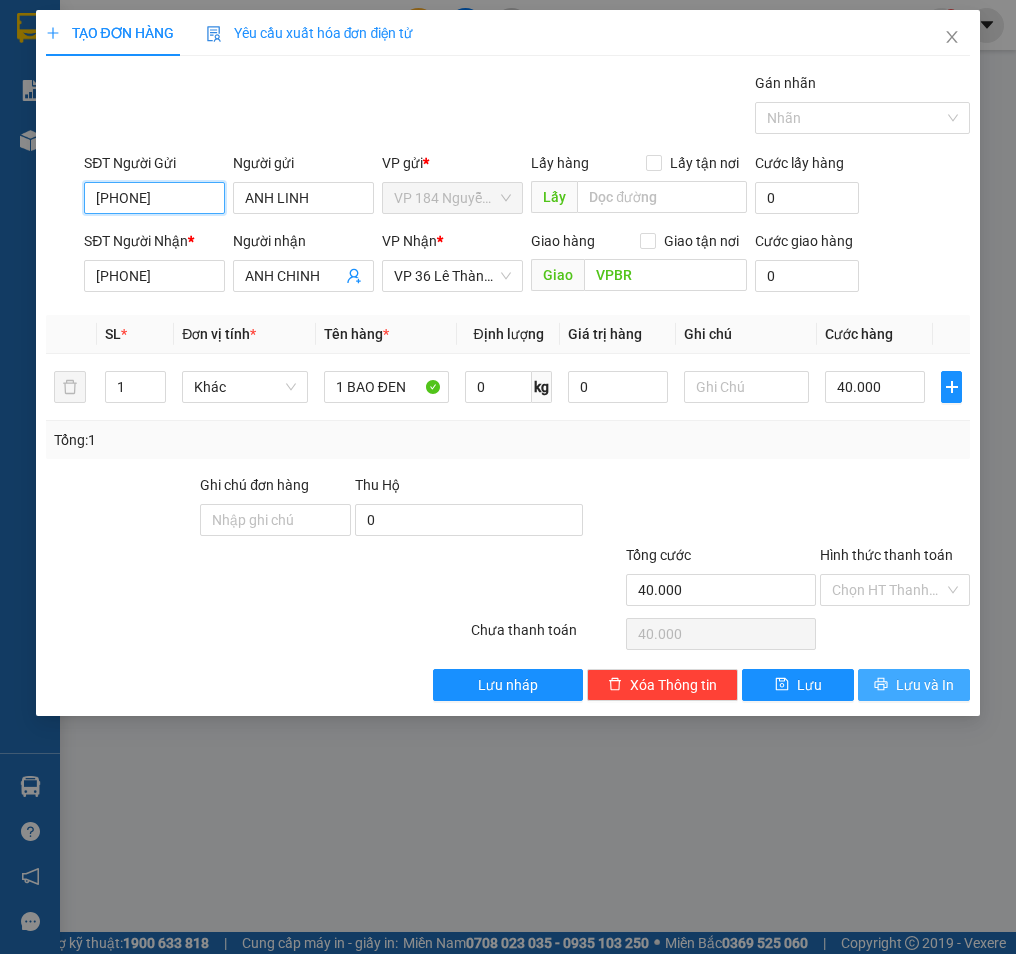 type on "[PHONE]" 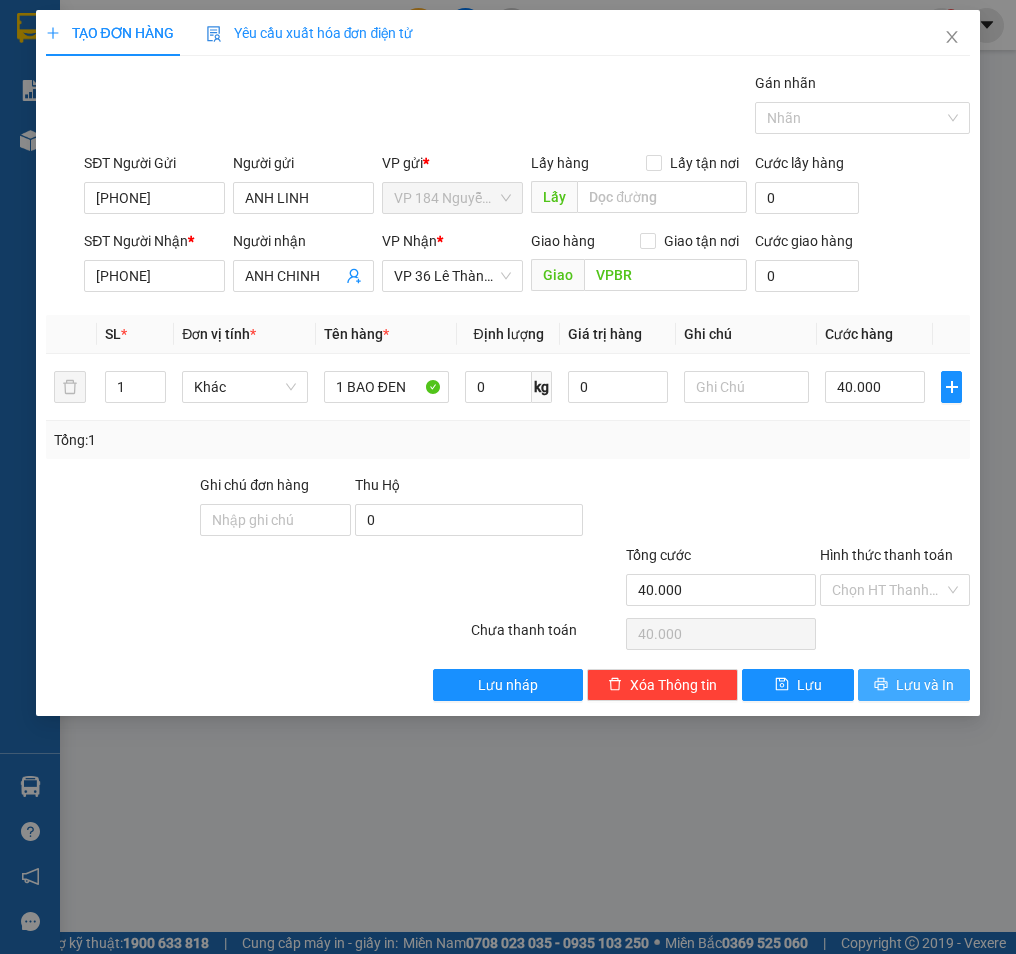 click on "Lưu và In" at bounding box center (925, 685) 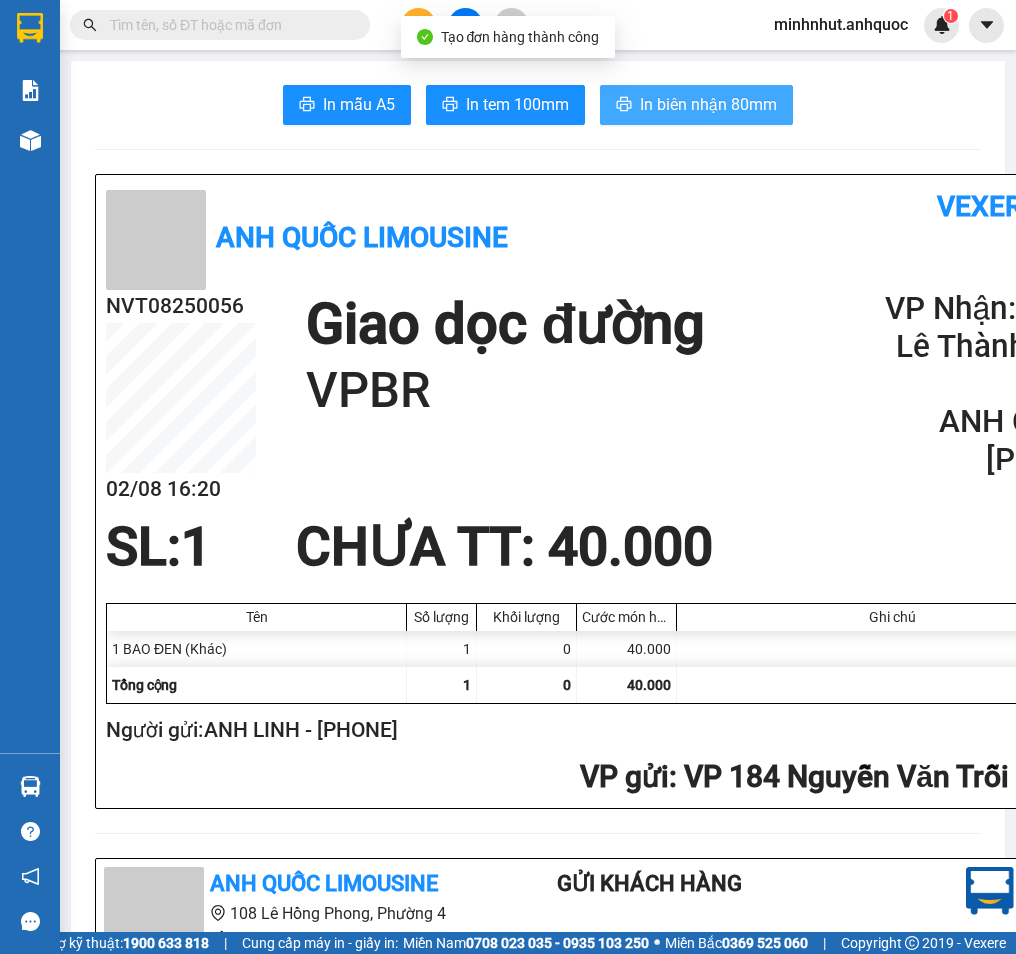click on "In biên nhận 80mm" at bounding box center [696, 105] 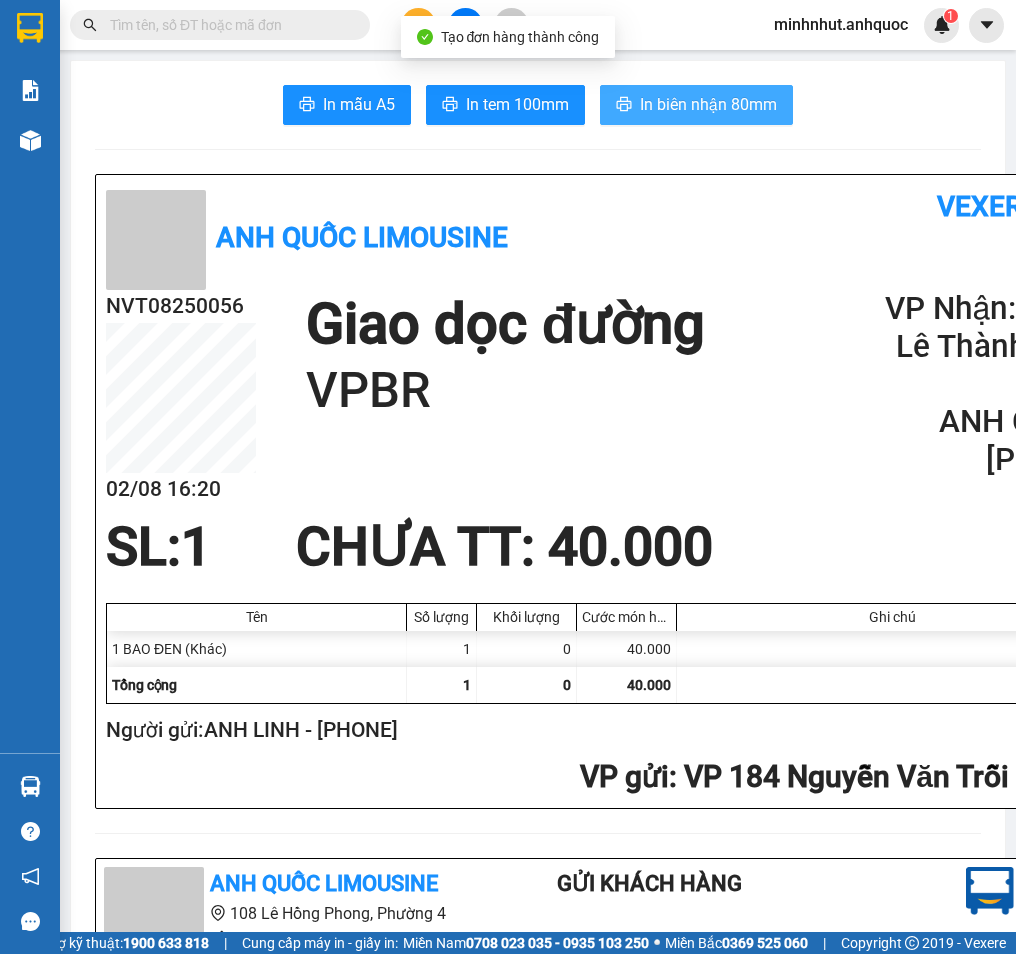 scroll, scrollTop: 0, scrollLeft: 0, axis: both 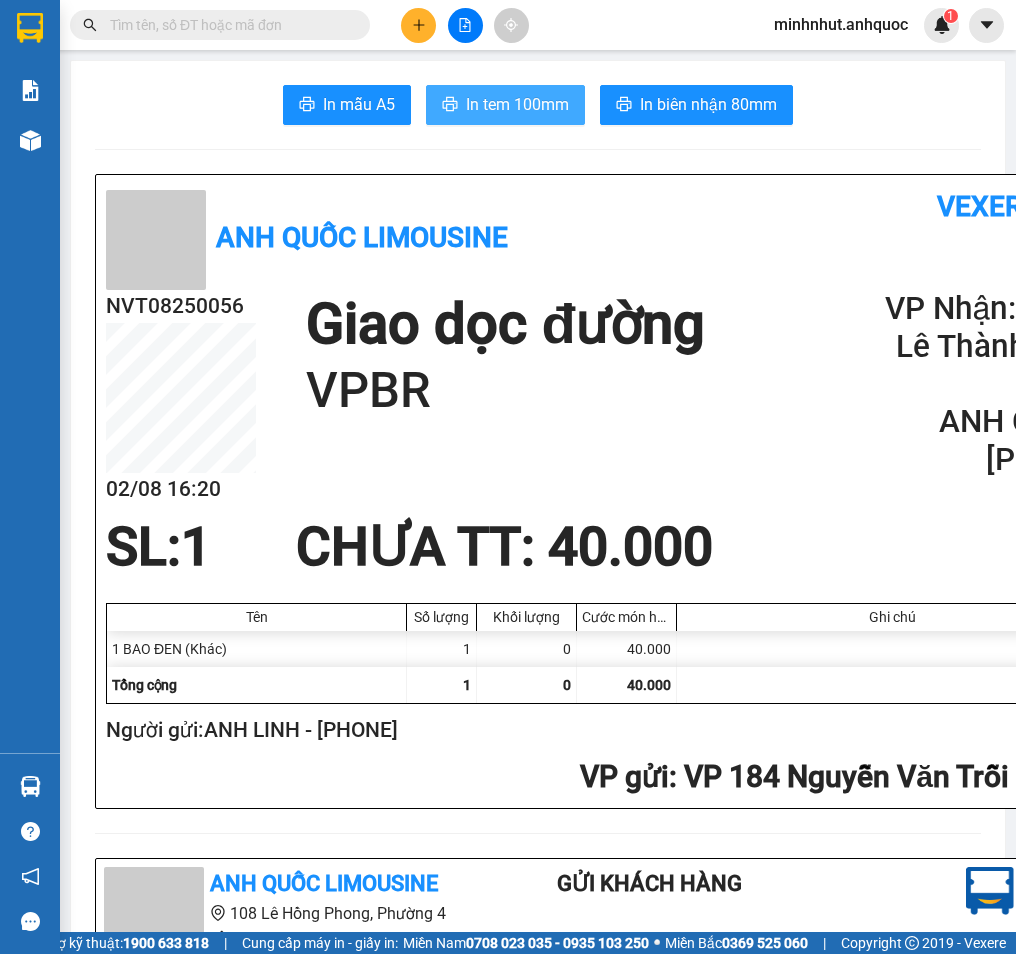 click on "In tem 100mm" at bounding box center (517, 104) 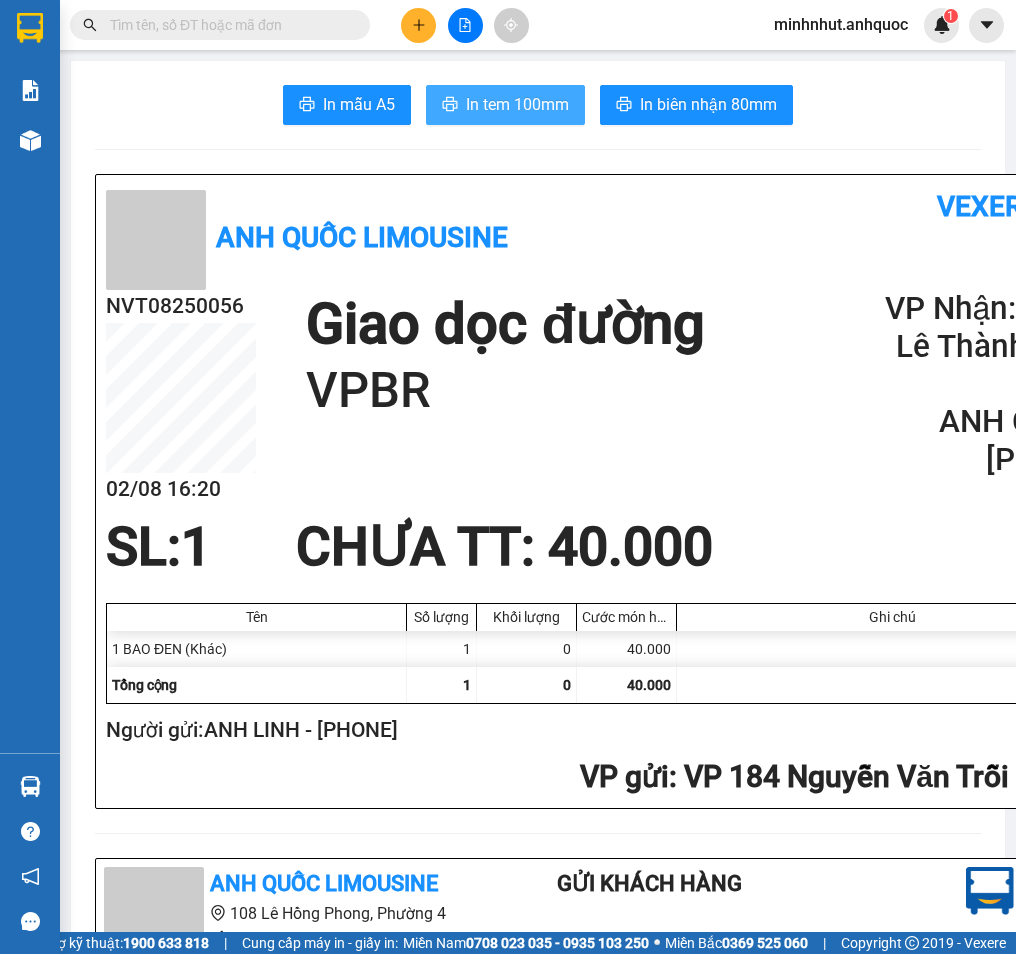 scroll, scrollTop: 0, scrollLeft: 0, axis: both 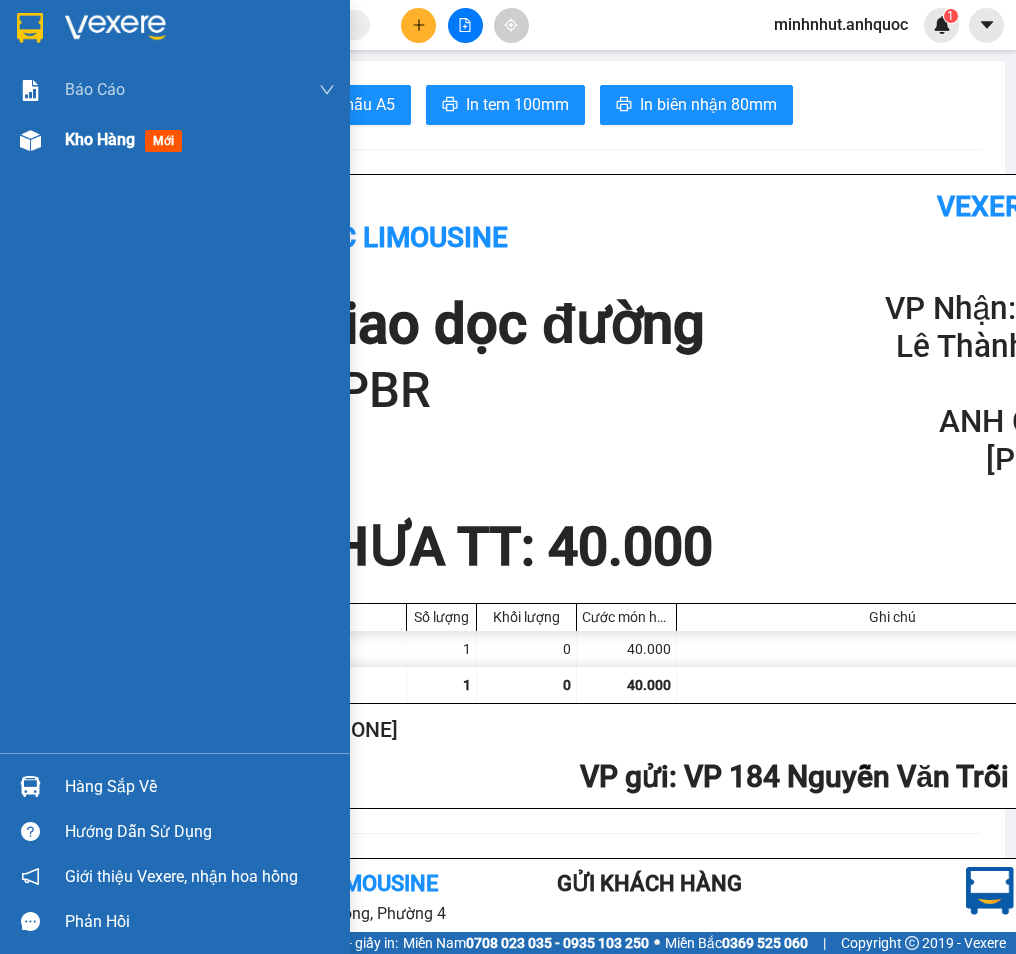 click on "Kho hàng" at bounding box center [100, 139] 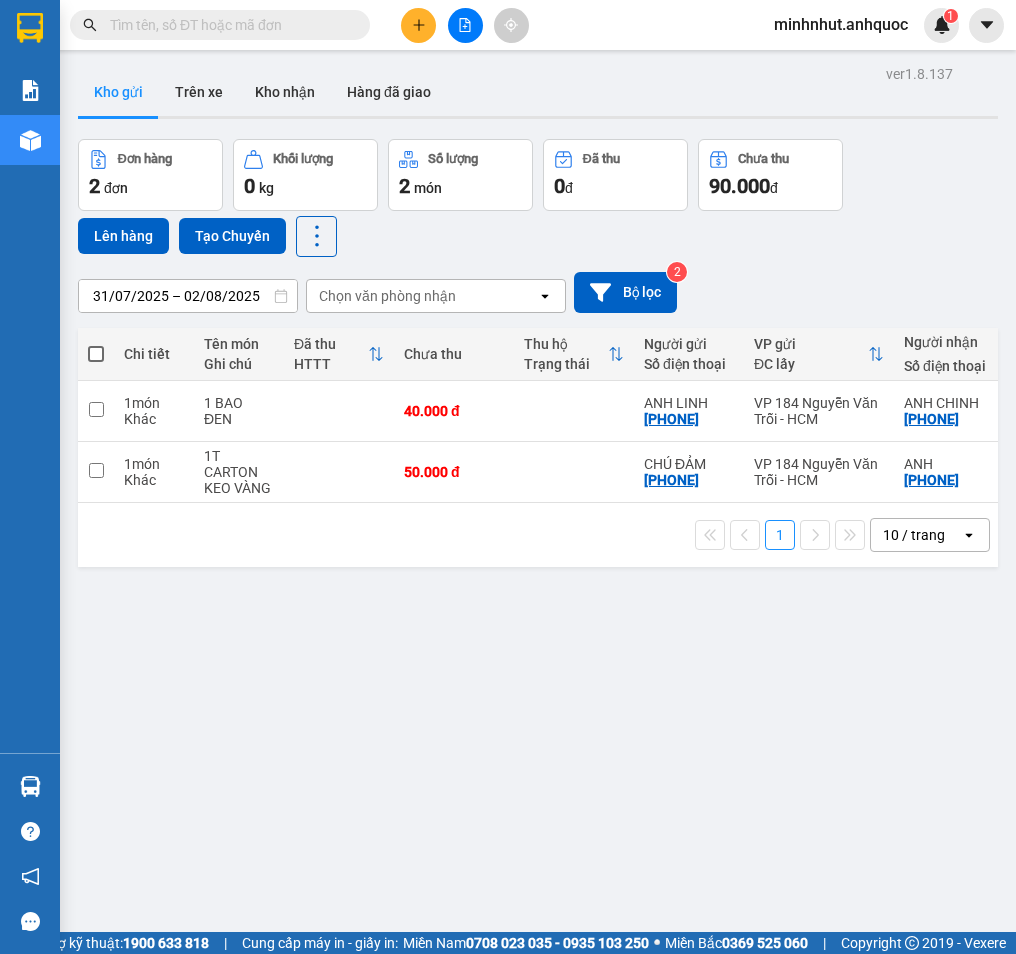 click at bounding box center [96, 354] 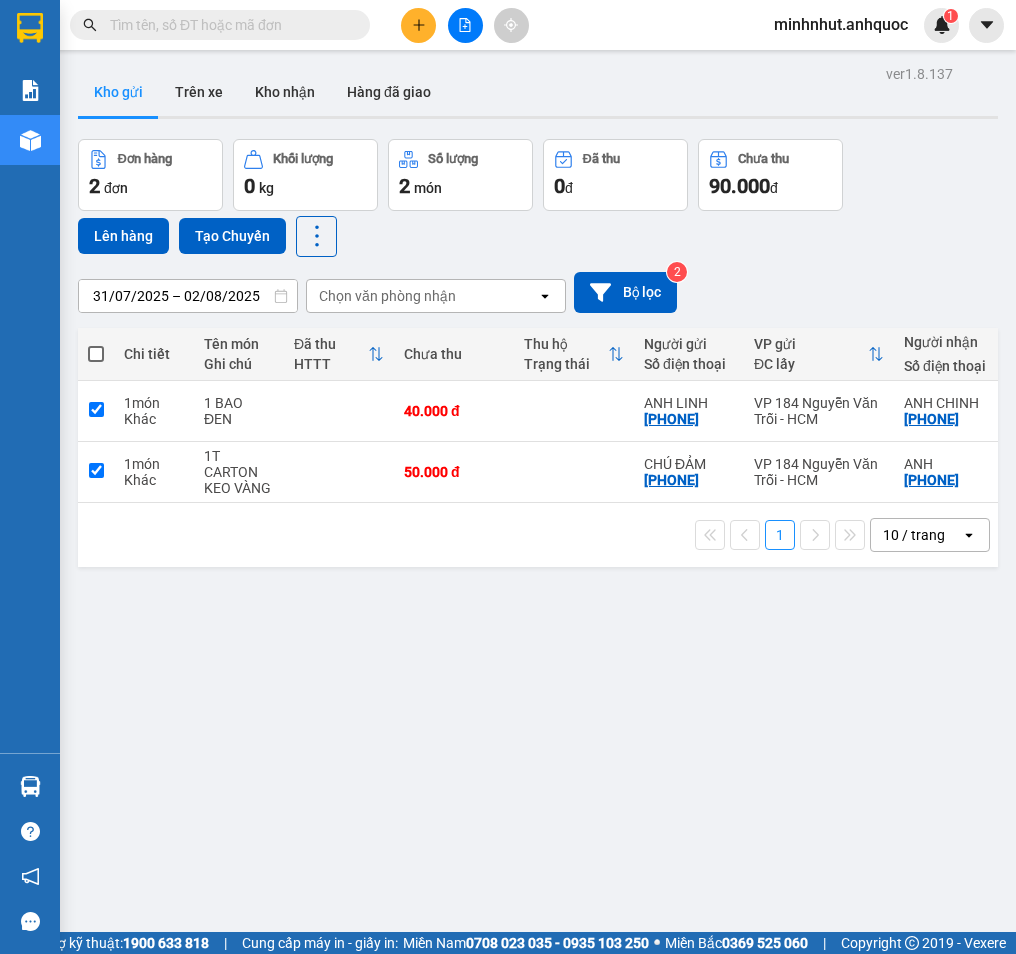 checkbox on "true" 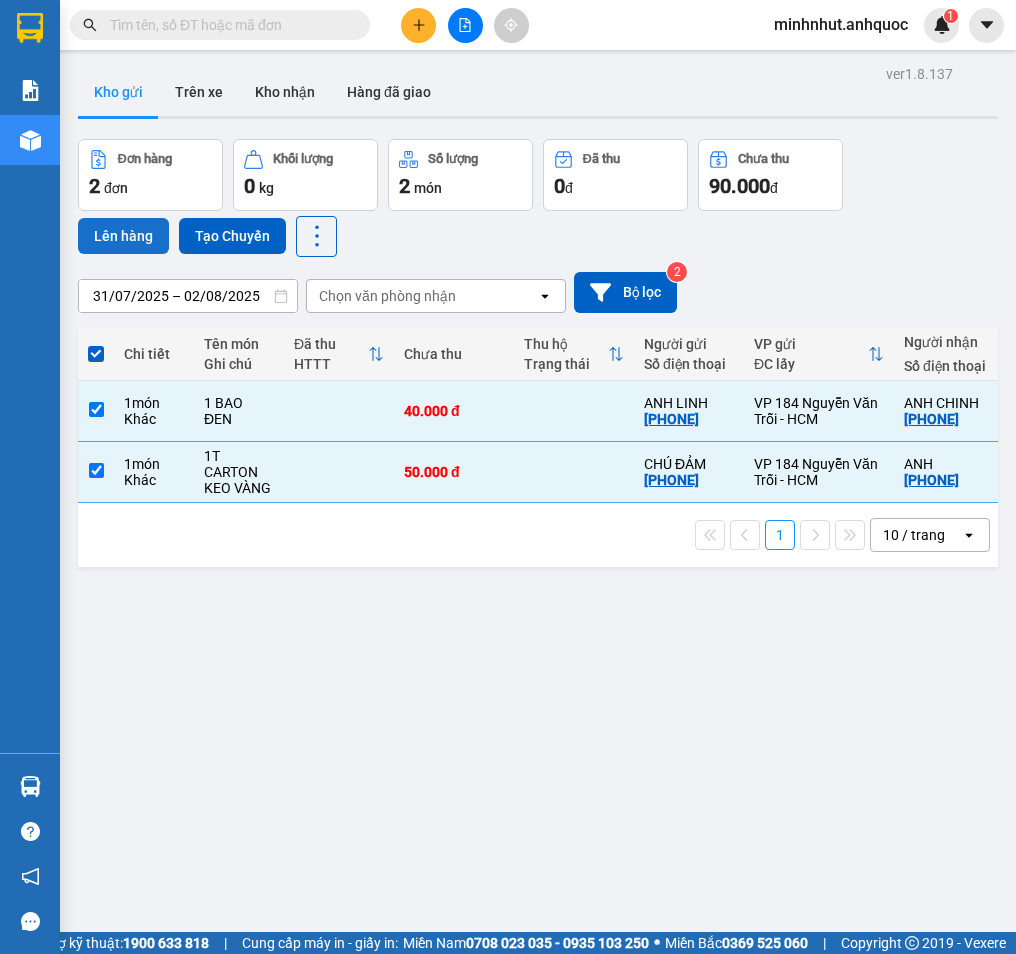 click on "Lên hàng" at bounding box center (123, 236) 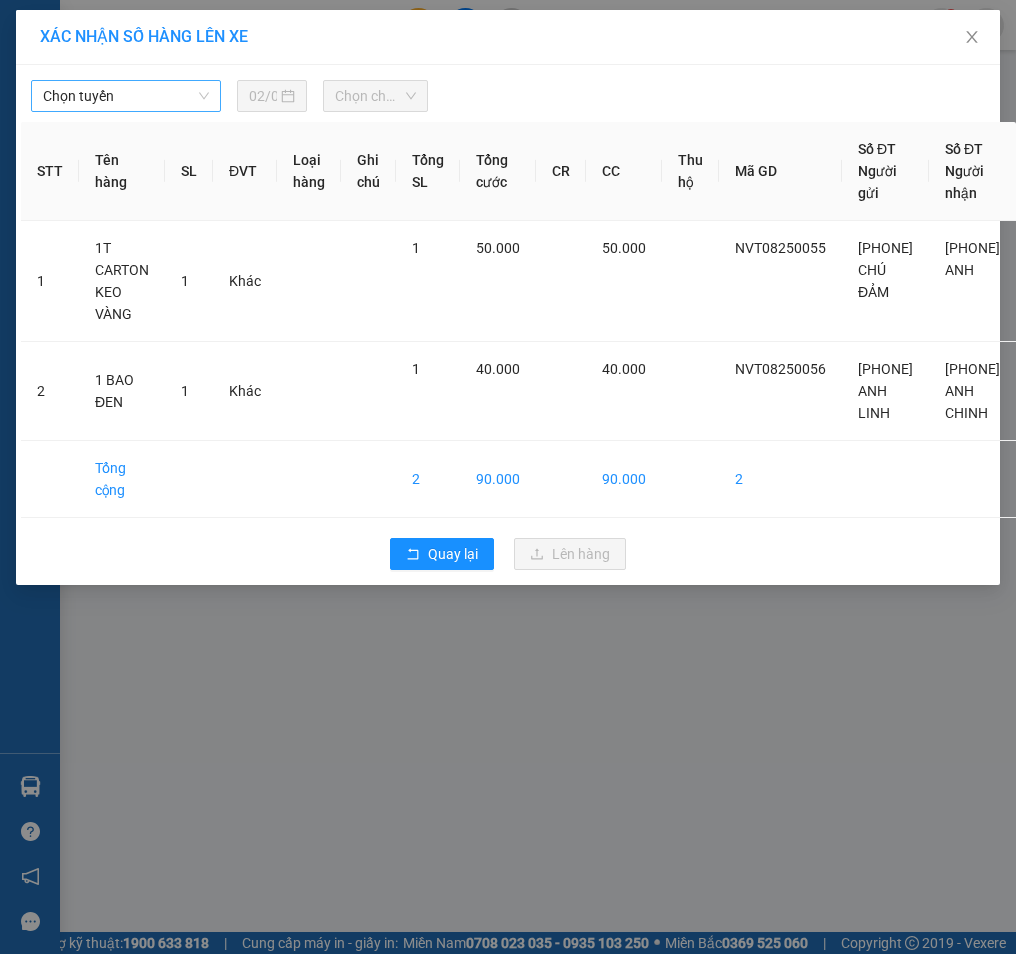 click on "Chọn tuyến" at bounding box center (126, 96) 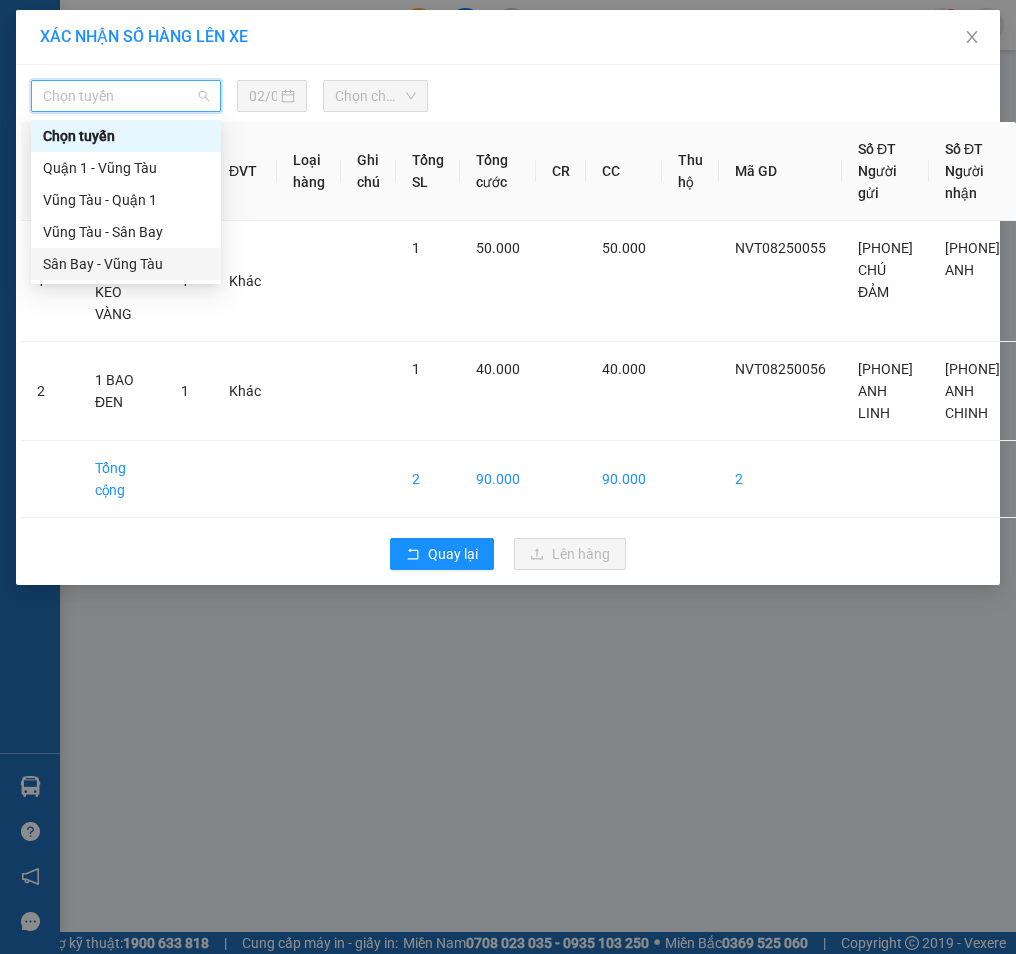 click on "Sân Bay - Vũng Tàu" at bounding box center [126, 264] 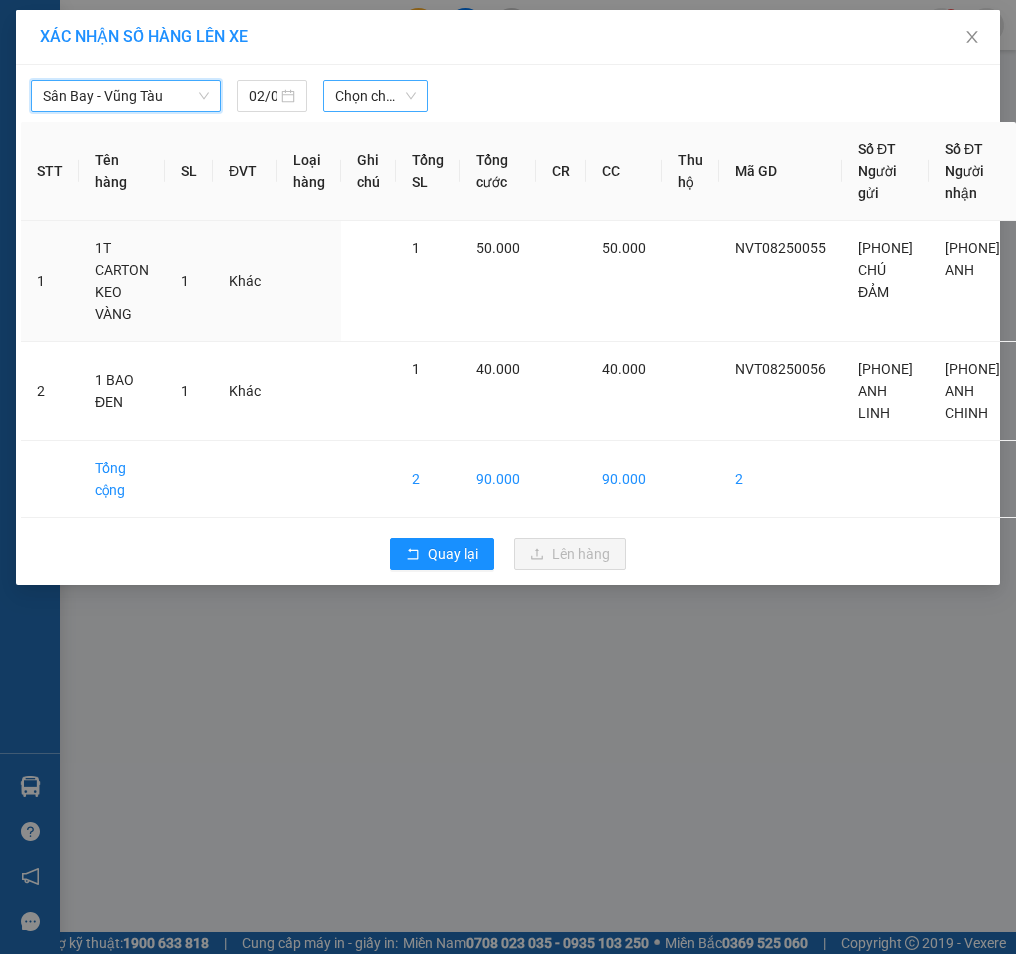 click on "Chọn chuyến" at bounding box center (375, 96) 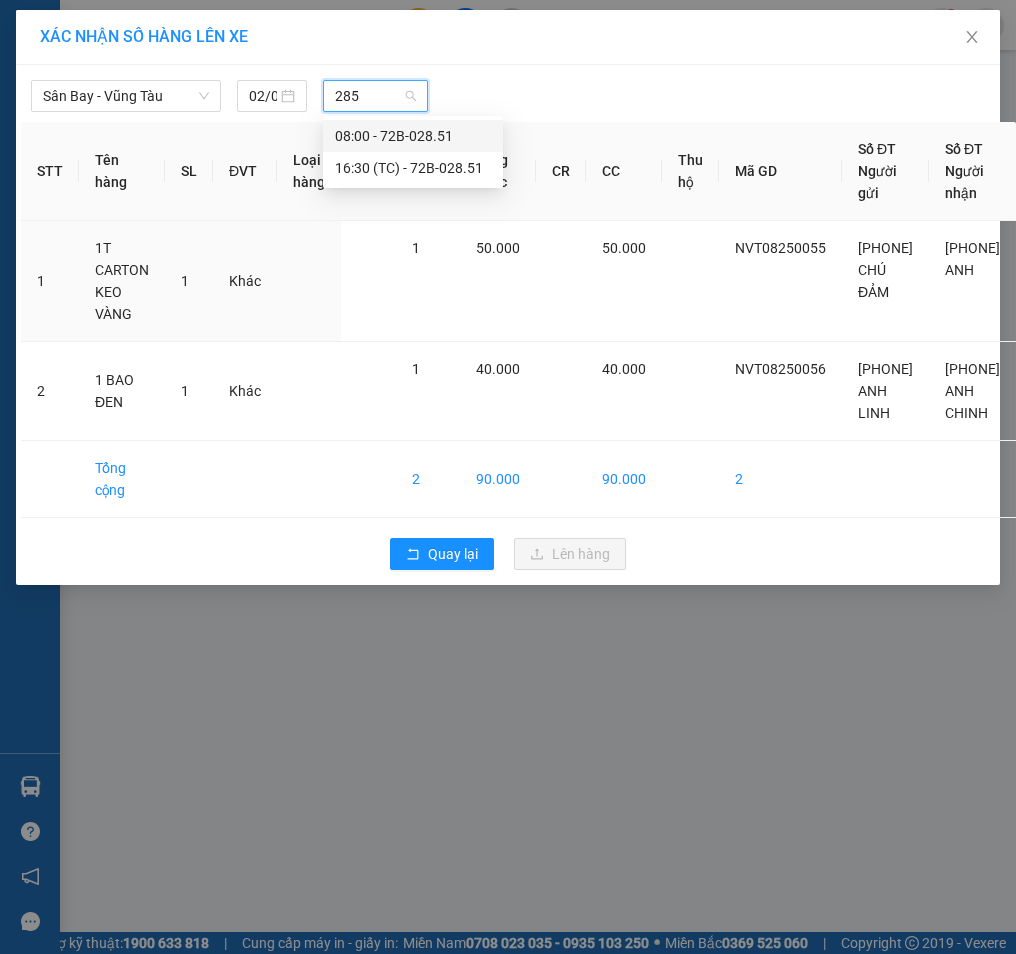 type on "2851" 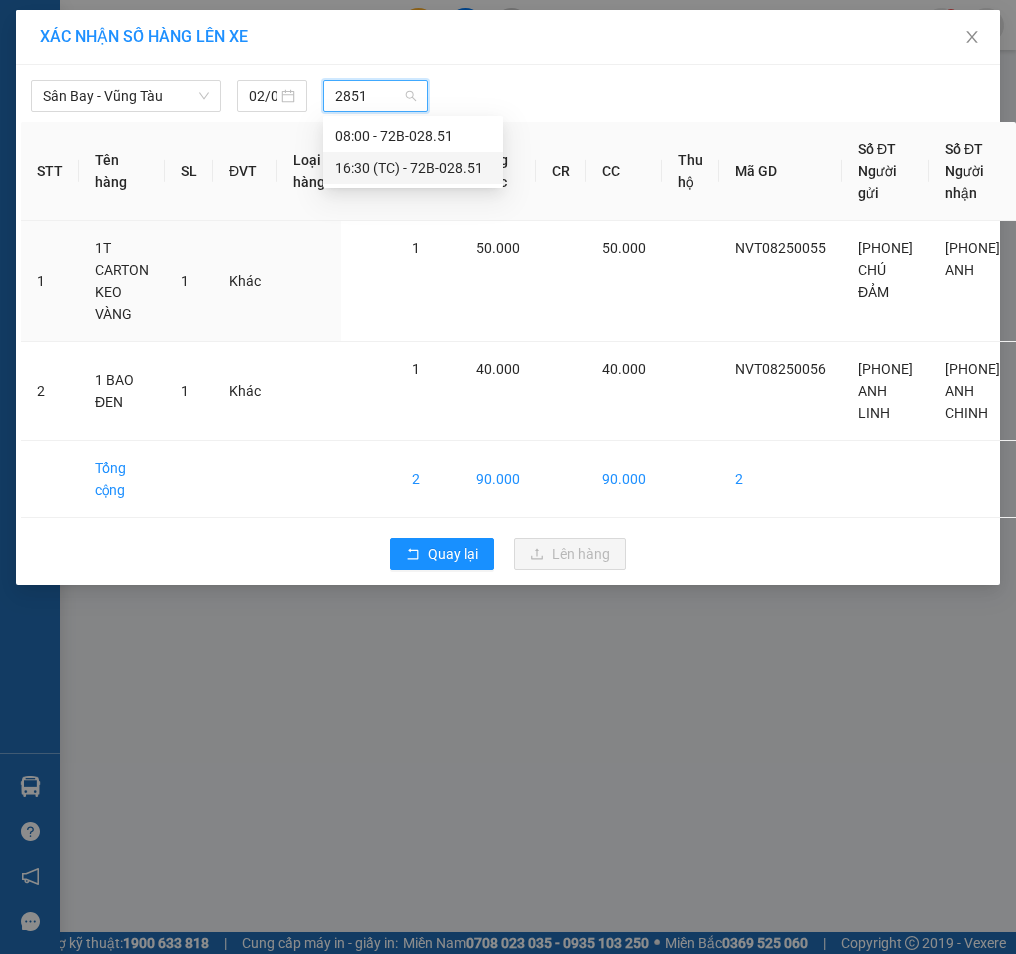 click on "16:30   (TC)   - 72B-028.51" at bounding box center (413, 168) 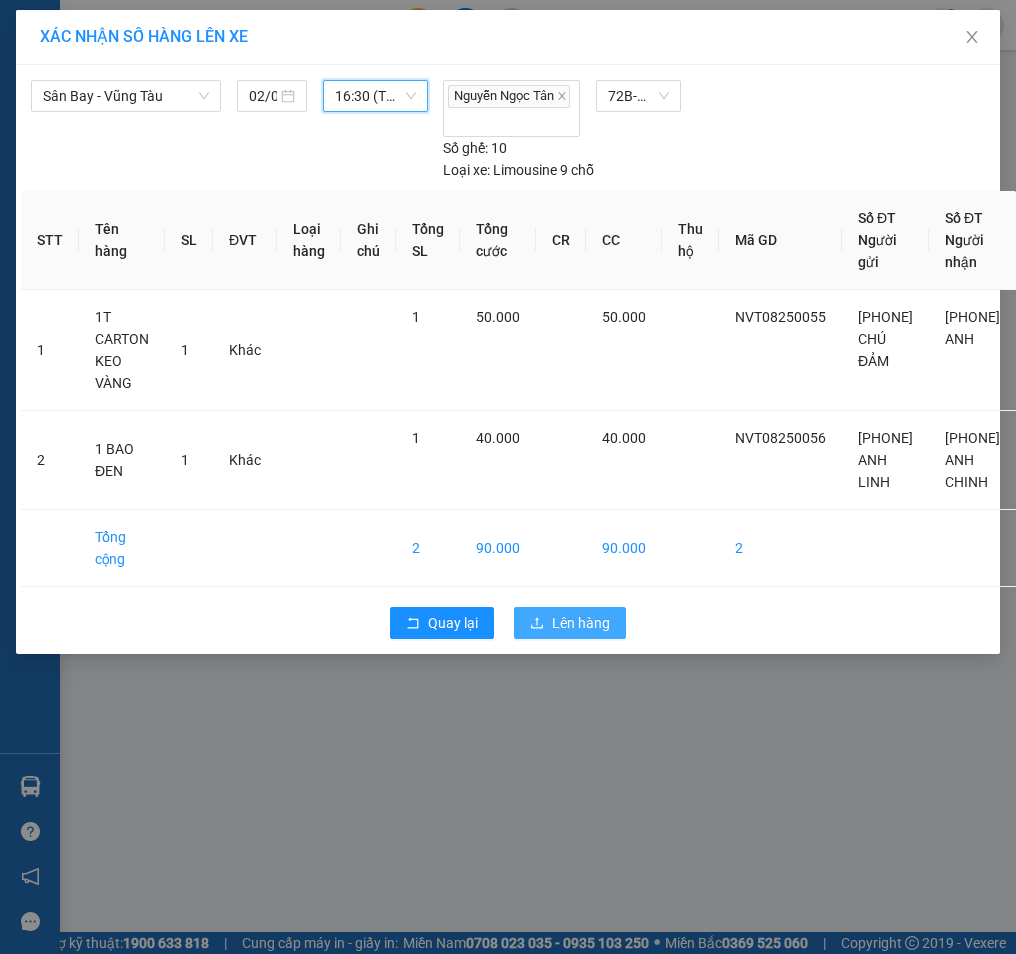 click on "Lên hàng" at bounding box center [581, 623] 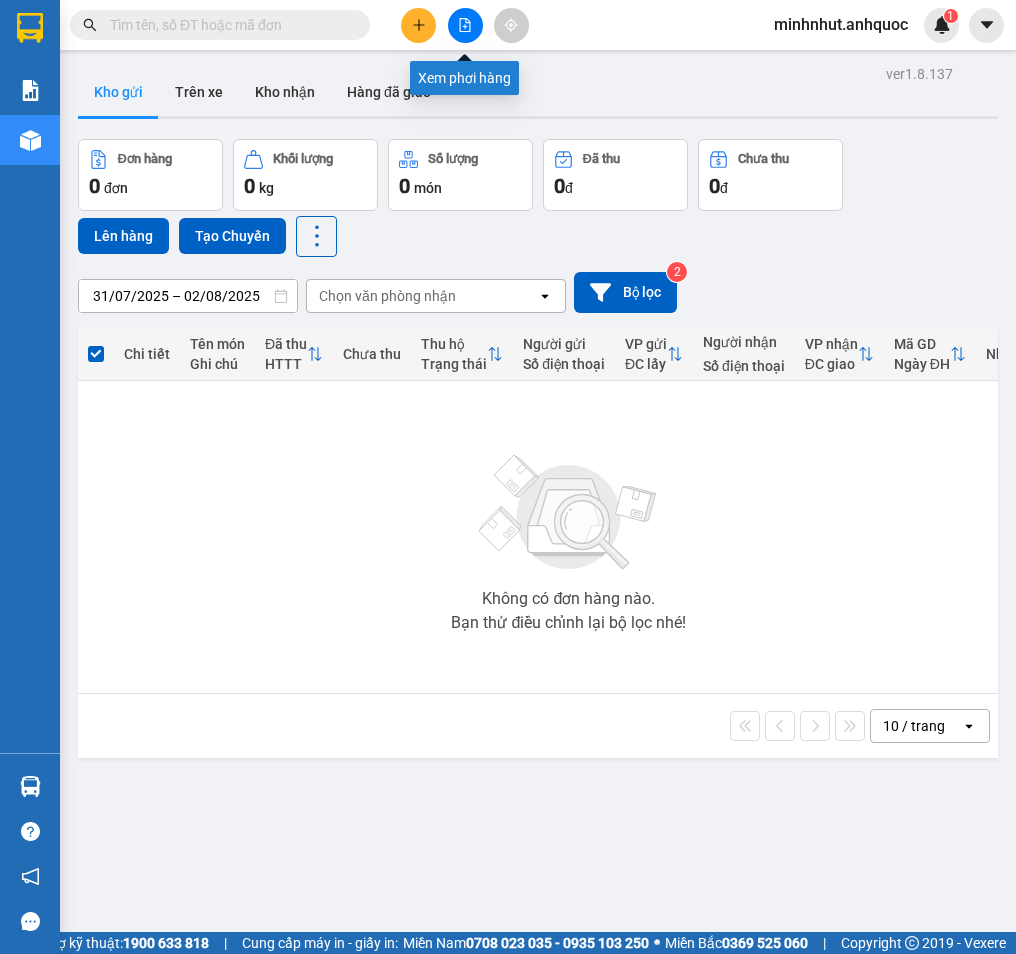 click 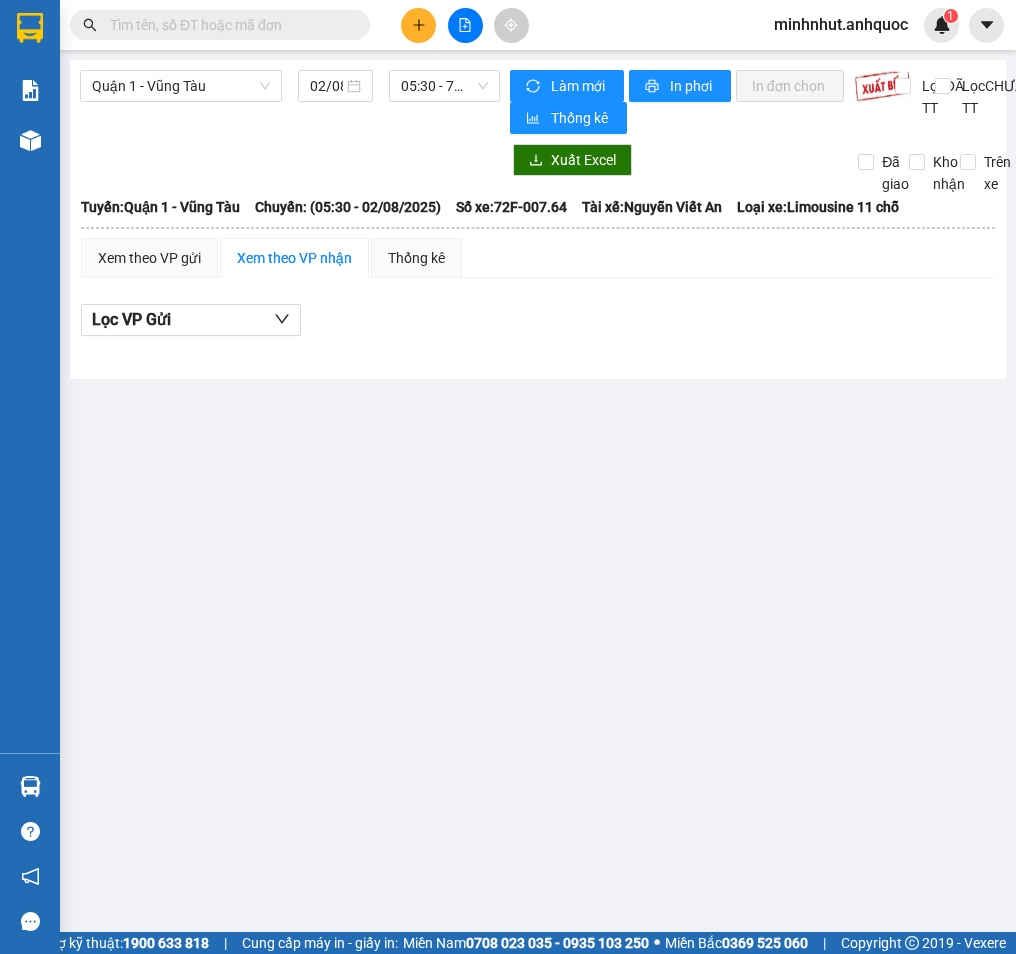 click on "Quận 1 - Vũng Tàu 02/08/2025 05:30     - 72F-007.64  Làm mới In phơi In đơn chọn Thống kê Lọc  ĐÃ TT Lọc  CHƯA TT Xuất Excel Đã giao Kho nhận Trên xe Anh Quốc Limousine   19003300    108 Lê Hồng Phong, Phường 4 16:37 - 02/08/2025 Tuyến:  Quận 1 - Vũng Tàu Chuyến:   (05:30 - 02/08/2025) Tài xế:  [FIRST] [LAST]   Số xe:  72F-007.64 Loại xe:  Limousine 11 chỗ Tuyến:  Quận 1 - Vũng Tàu Chuyến:   (05:30 - 02/08/2025) Số xe:  72F-007.64 Tài xế:  [FIRST] [LAST] Loại xe:  Limousine 11 chỗ Xem theo VP gửi Xem theo VP nhận Thống kê Lọc VP Gửi ĐÃ TT :   0  VNĐ CHƯA TT :   0  VNĐ Thu hộ:  0  VNĐ Anh Quốc Limousine   19003300    108 Lê Hồng Phong, Phường 4 VP 184 Nguyễn Văn Trỗi - HCM  -  16:37 - 02/08/2025 Tuyến:  Quận 1 - Vũng Tàu Chuyến:   (05:30 - 02/08/2025) Tài xế:  [FIRST] [LAST]   Số xe:  72F-007.64   Loại xe:  Limousine 11 chỗ STT Mã GD Người gửi Người nhận ĐÃ TT SL" at bounding box center (508, 466) 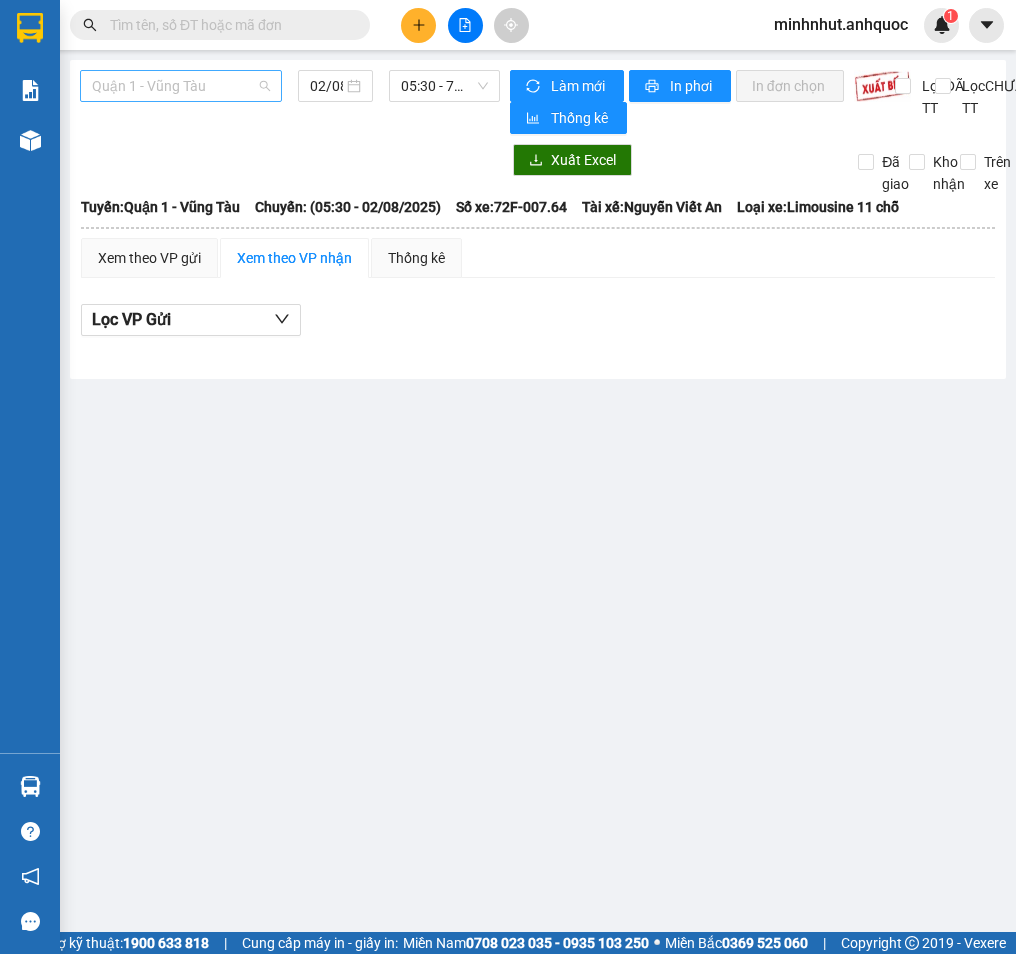 click on "Quận 1 - Vũng Tàu" at bounding box center (181, 86) 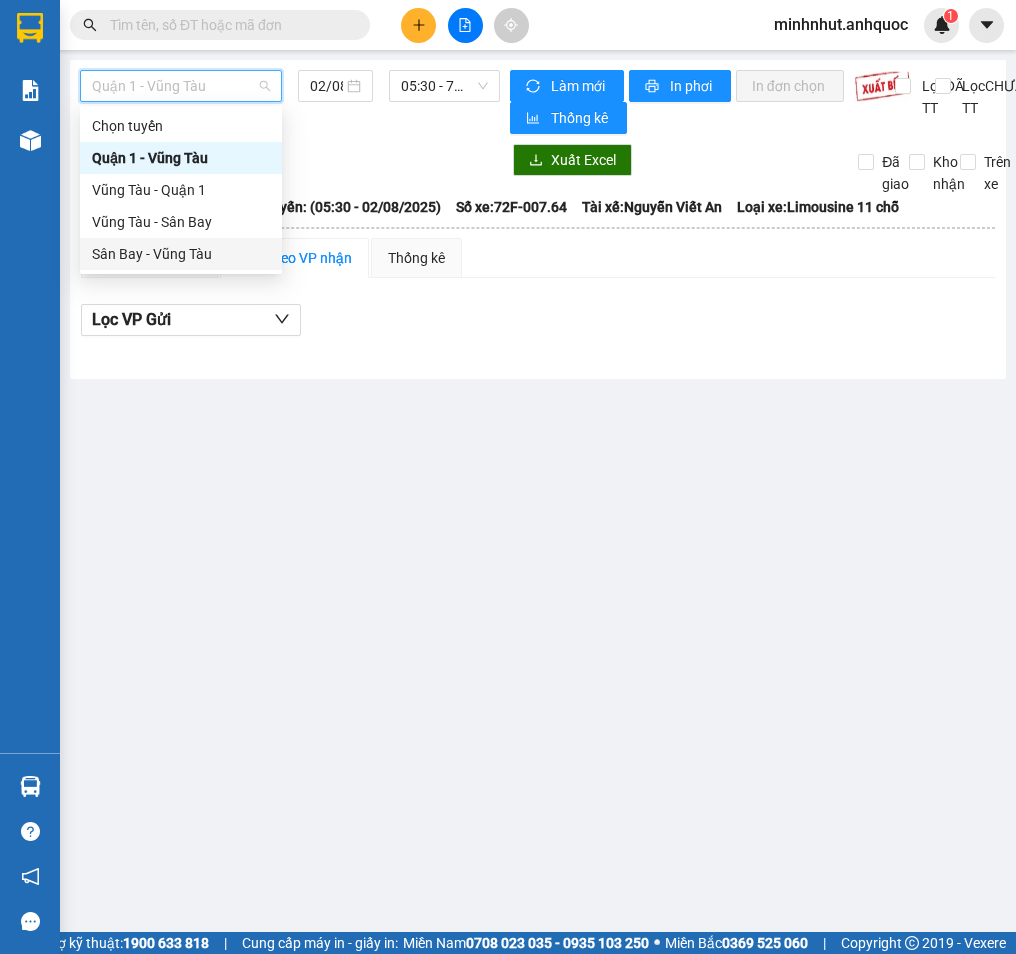 click on "Sân Bay - Vũng Tàu" at bounding box center (181, 254) 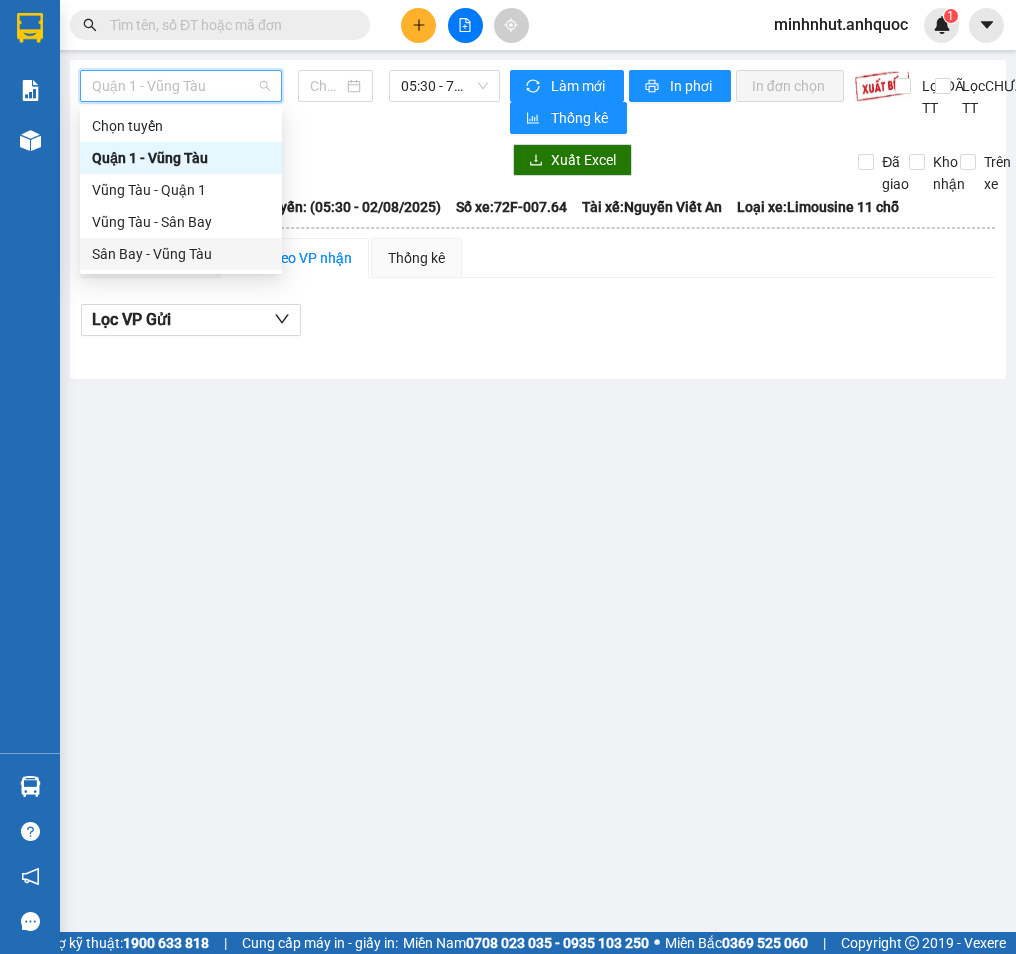 type on "02/08/2025" 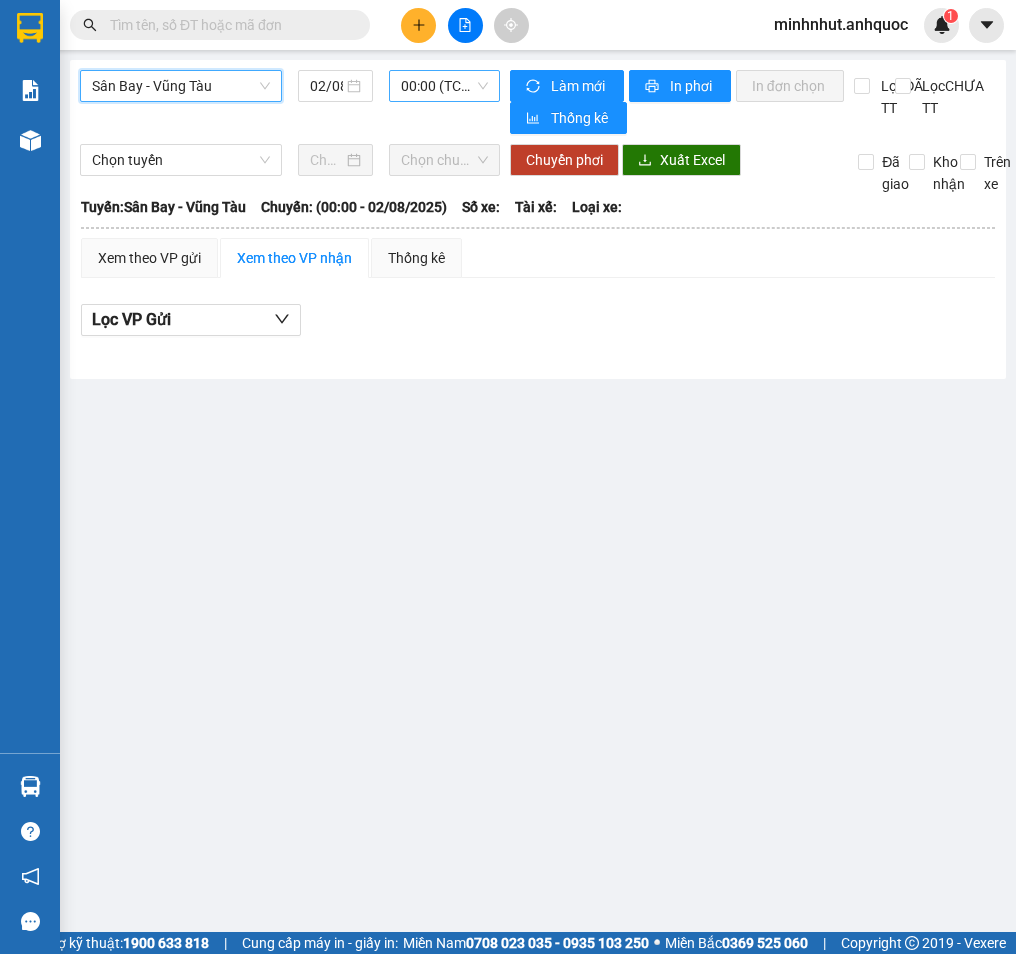 click on "00:00   (TC)   - (Đã hủy)" at bounding box center (444, 86) 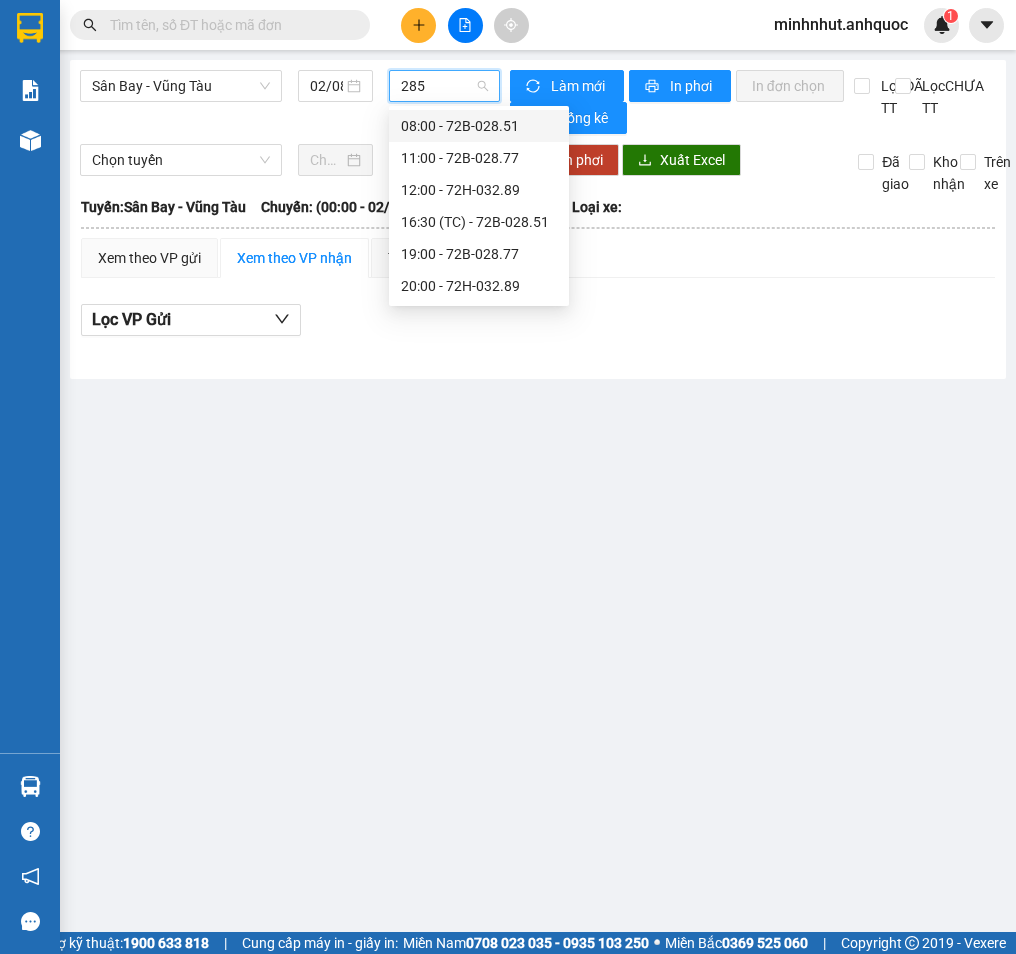 type on "2851" 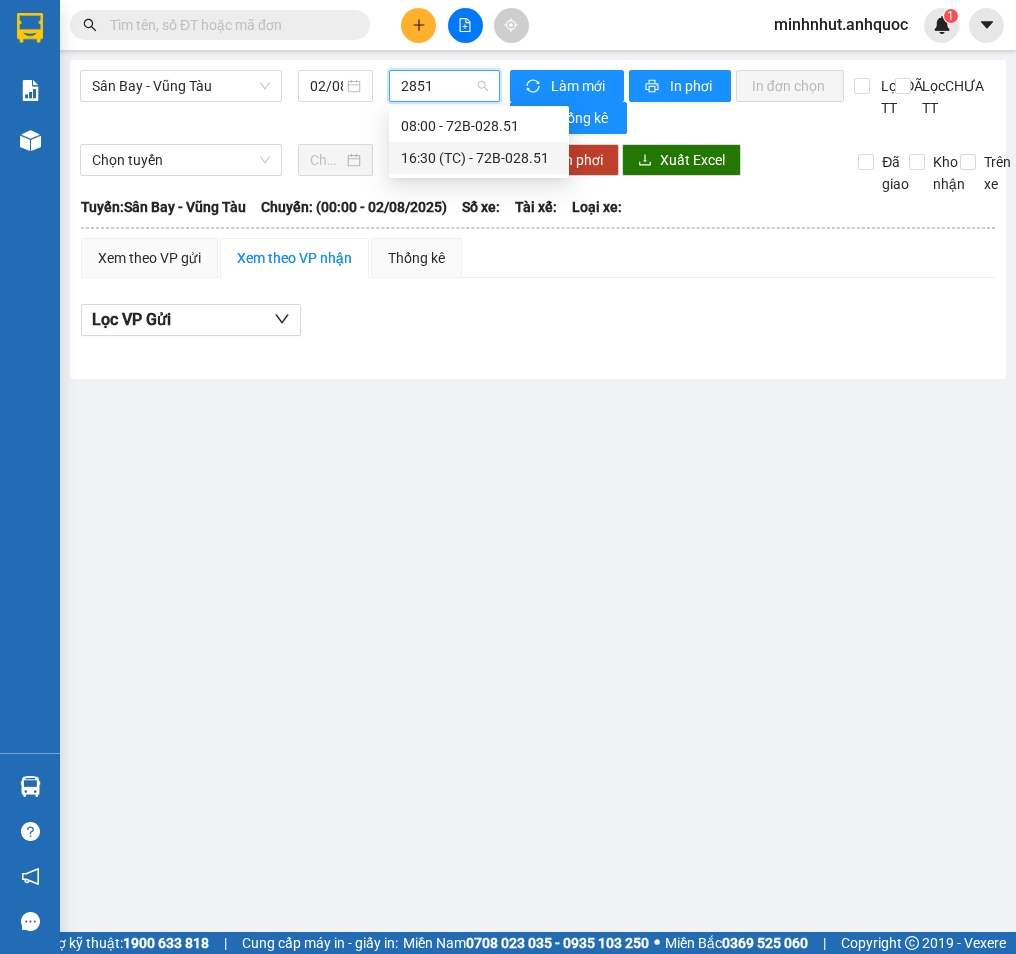 click on "16:30   (TC)   - 72B-028.51" at bounding box center [479, 158] 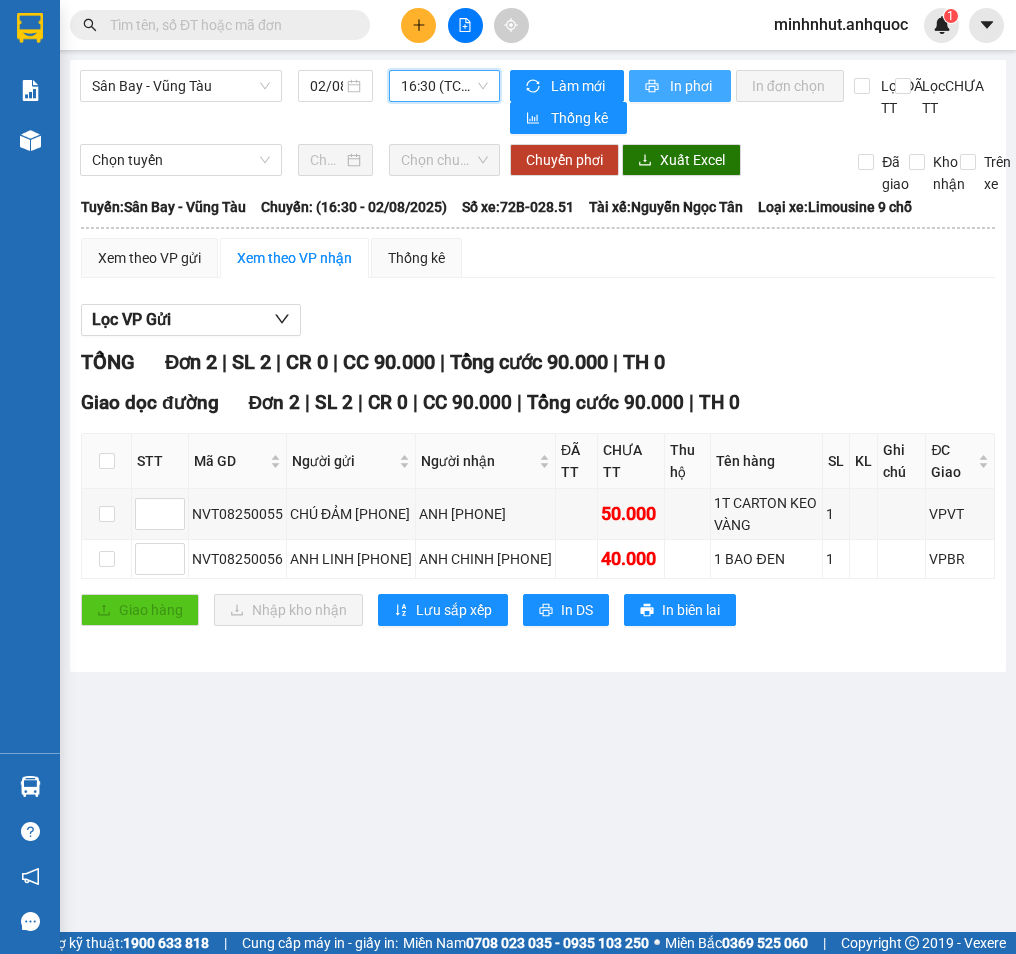 click on "In phơi" at bounding box center [692, 86] 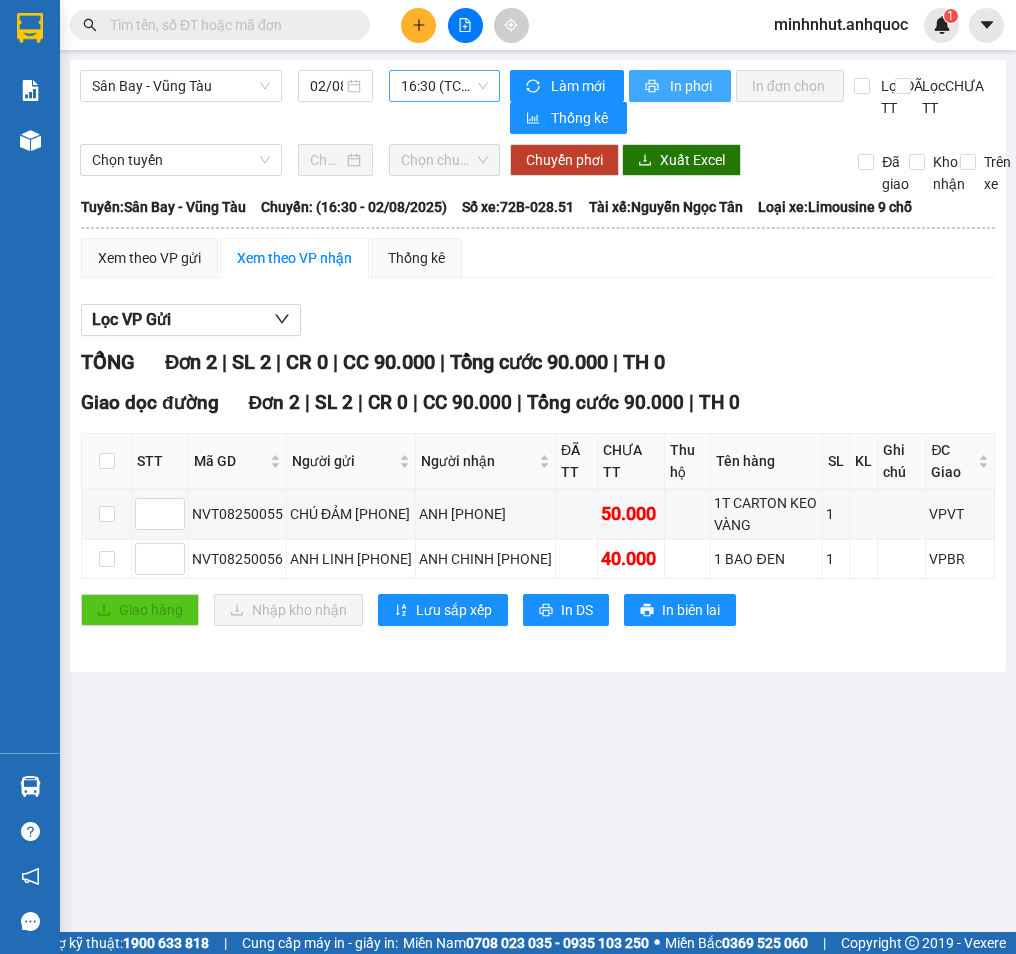 scroll, scrollTop: 0, scrollLeft: 0, axis: both 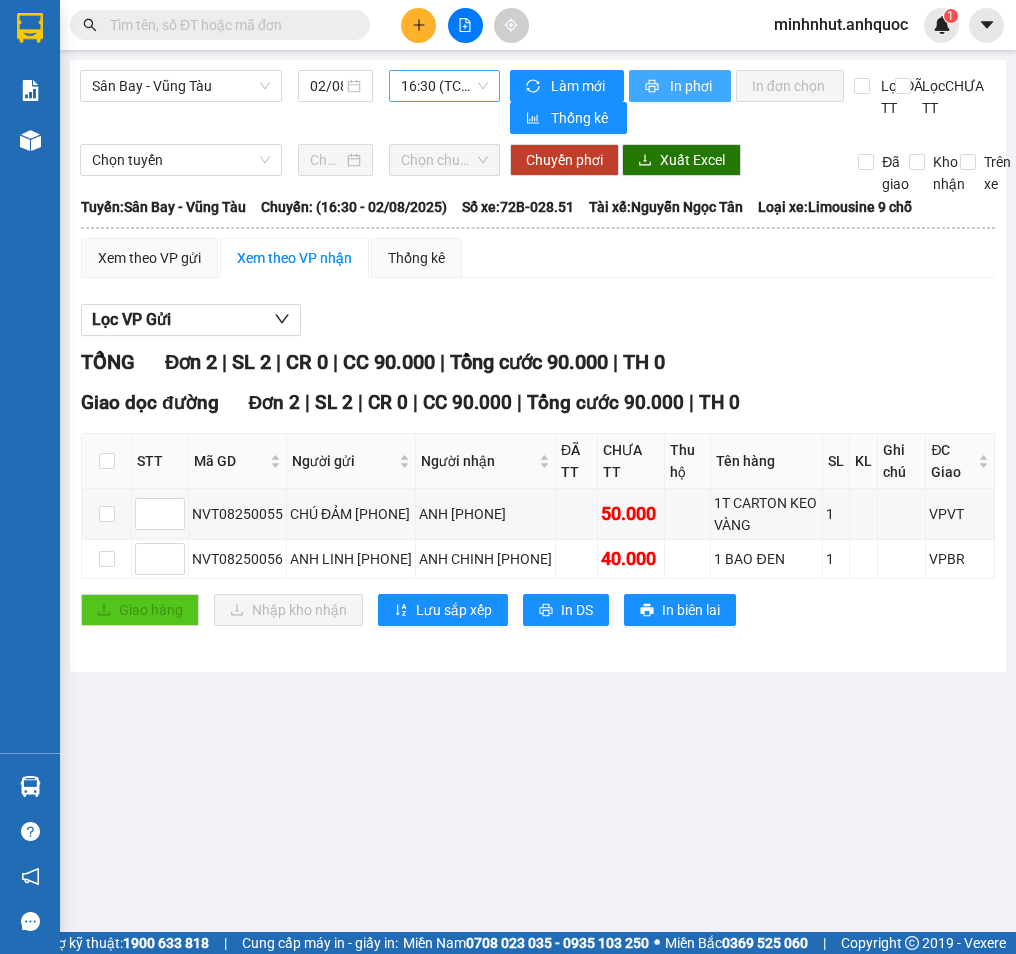 drag, startPoint x: 661, startPoint y: 82, endPoint x: 661, endPoint y: 94, distance: 12 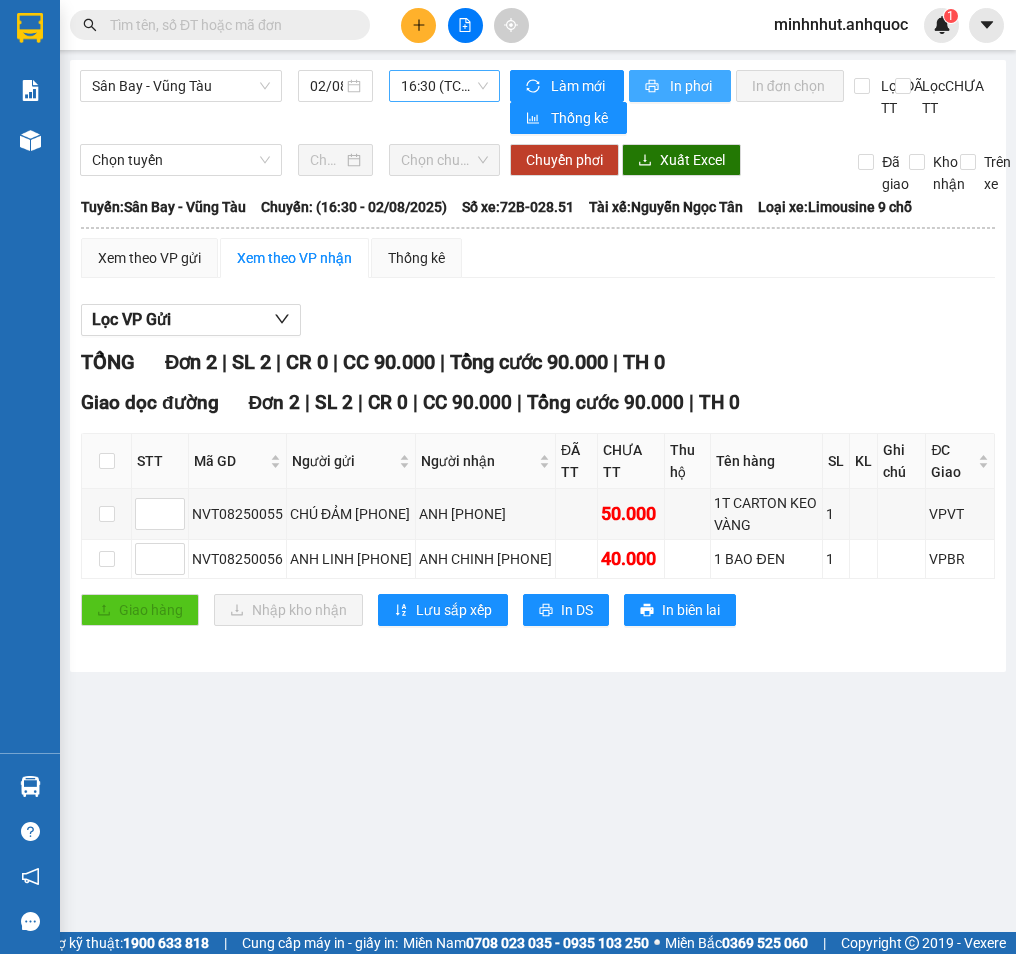 scroll, scrollTop: 0, scrollLeft: 0, axis: both 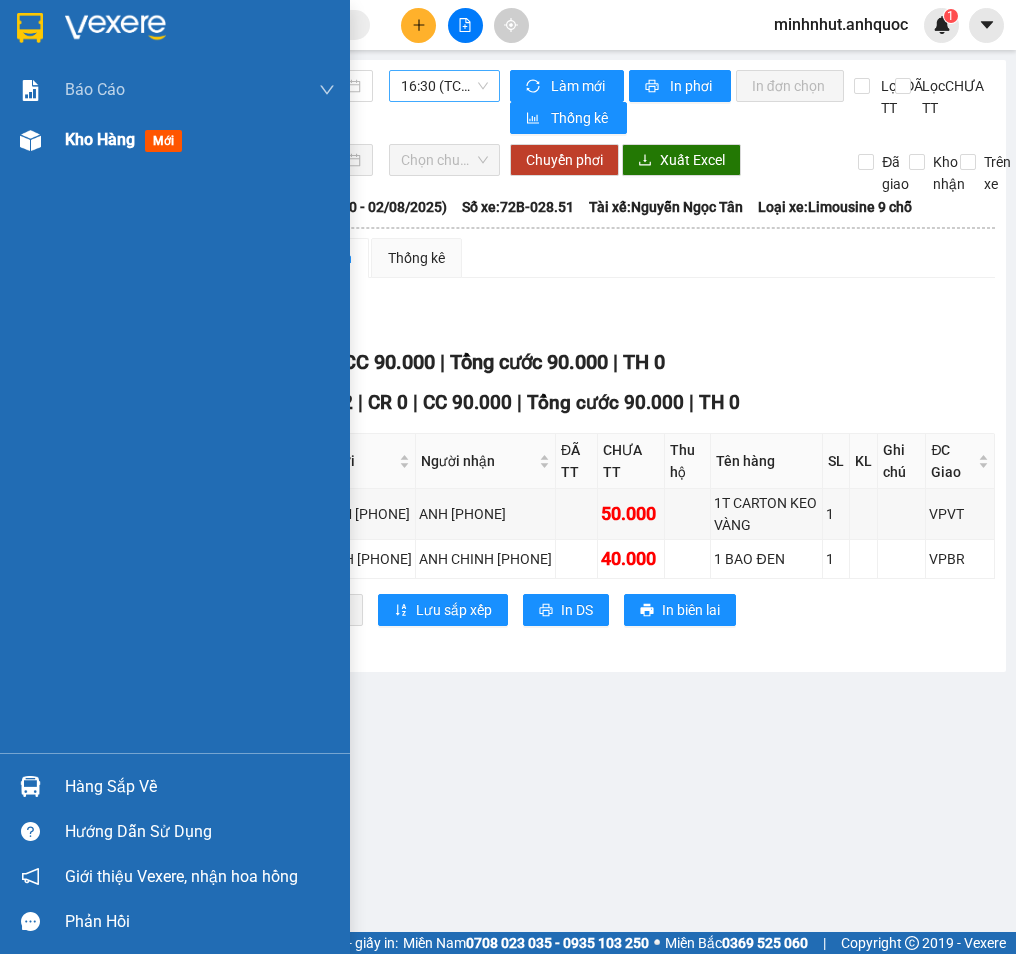 click on "Kho hàng" at bounding box center [100, 139] 